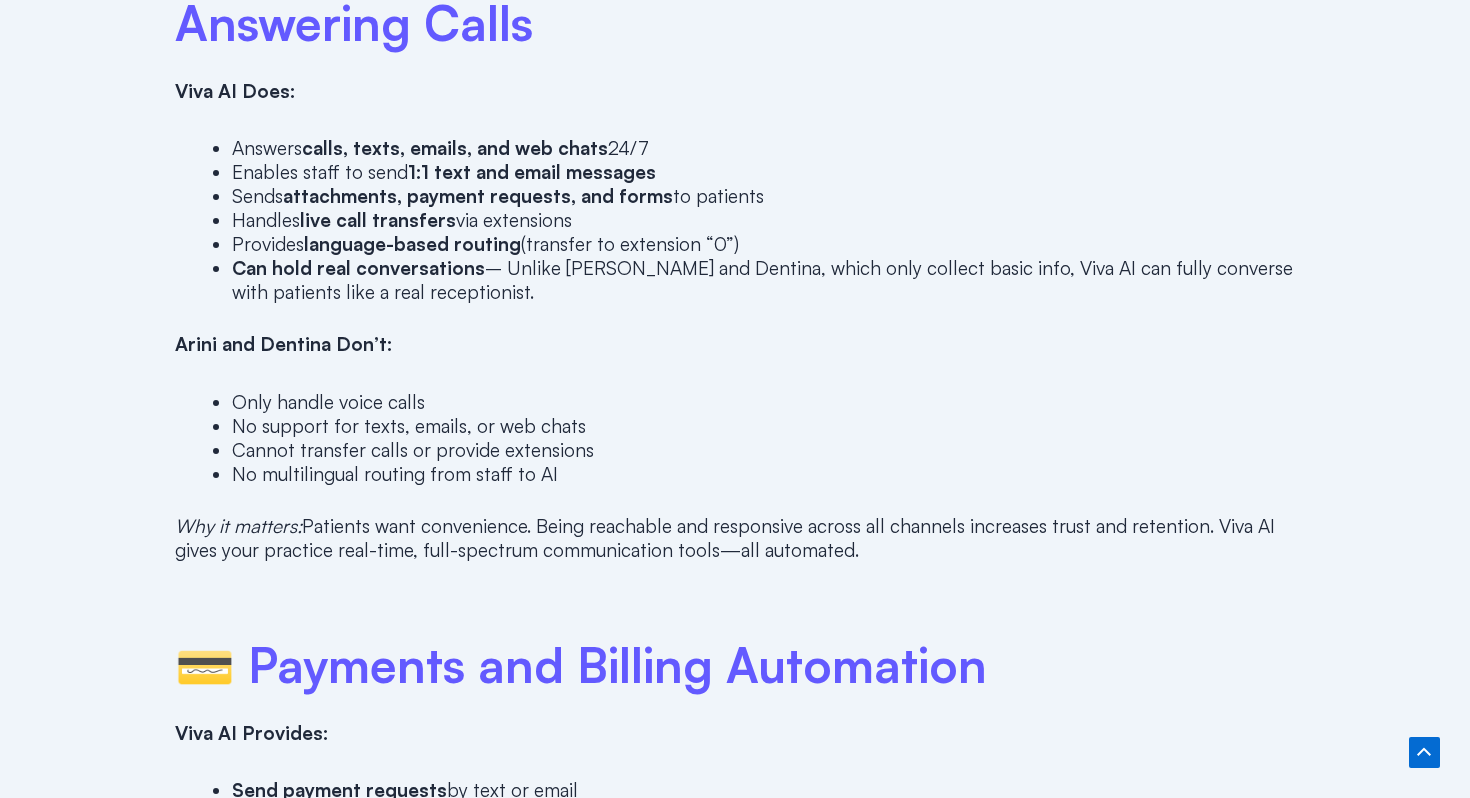scroll, scrollTop: 1856, scrollLeft: 0, axis: vertical 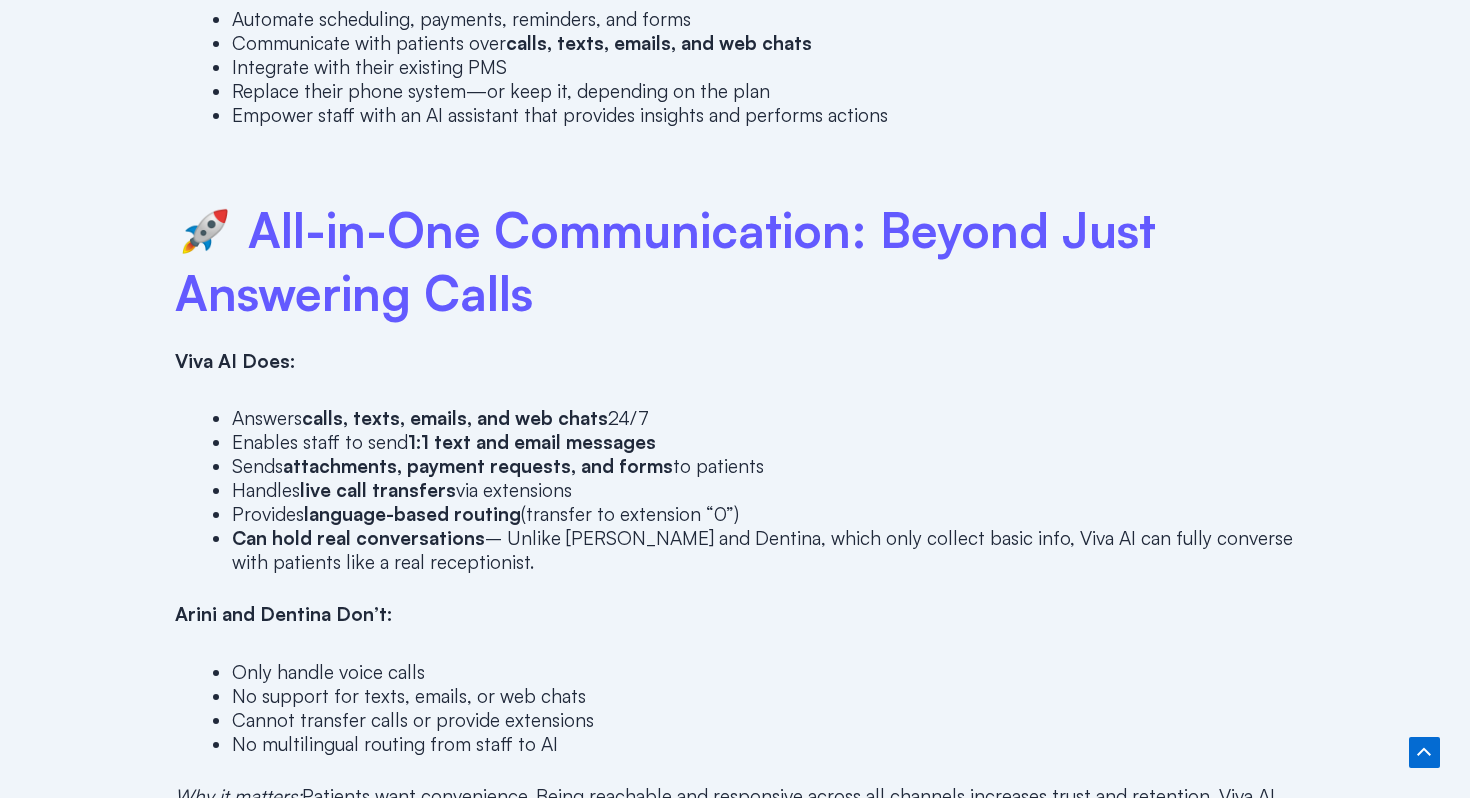 drag, startPoint x: 292, startPoint y: 433, endPoint x: 306, endPoint y: 510, distance: 78.26238 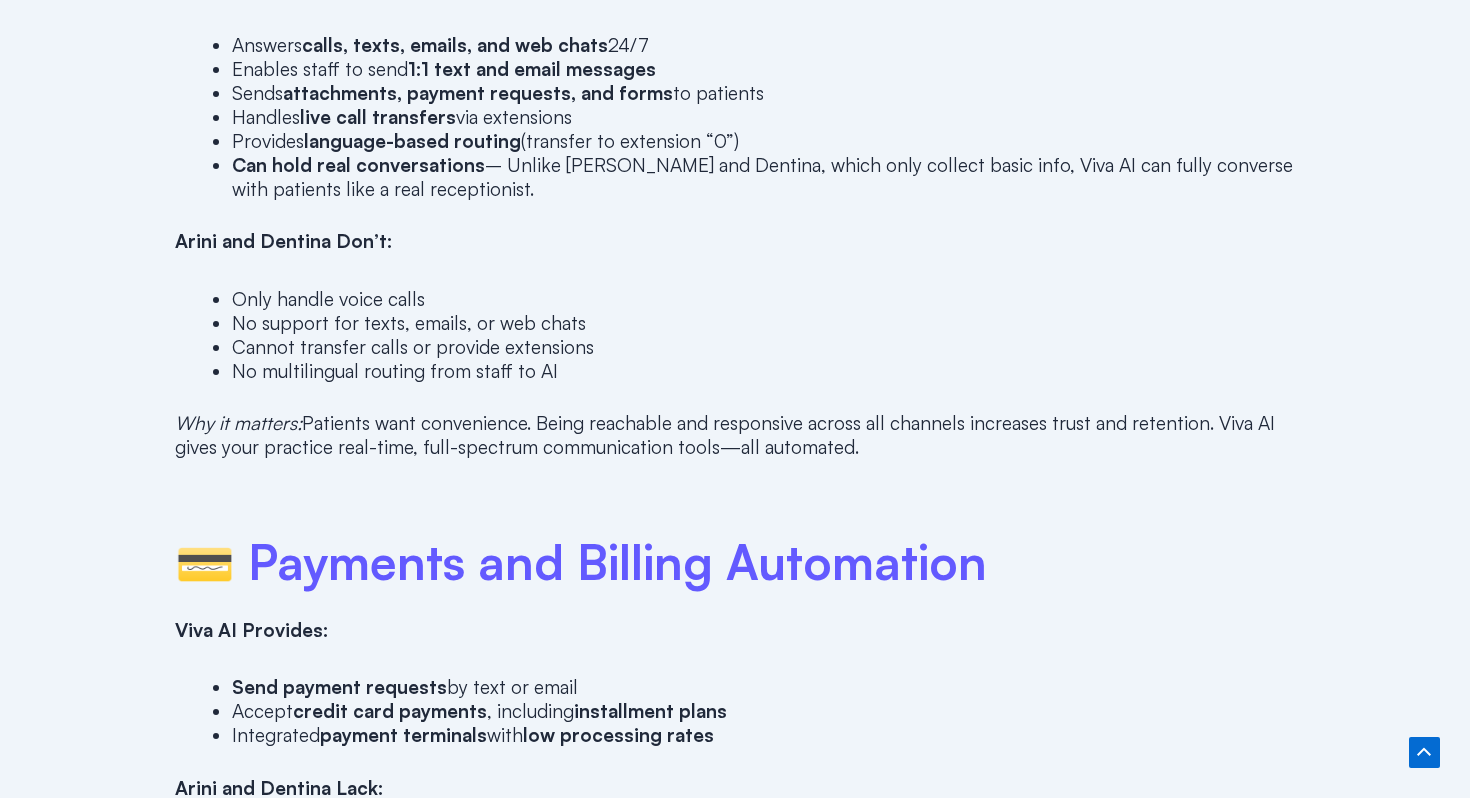 scroll, scrollTop: 2124, scrollLeft: 0, axis: vertical 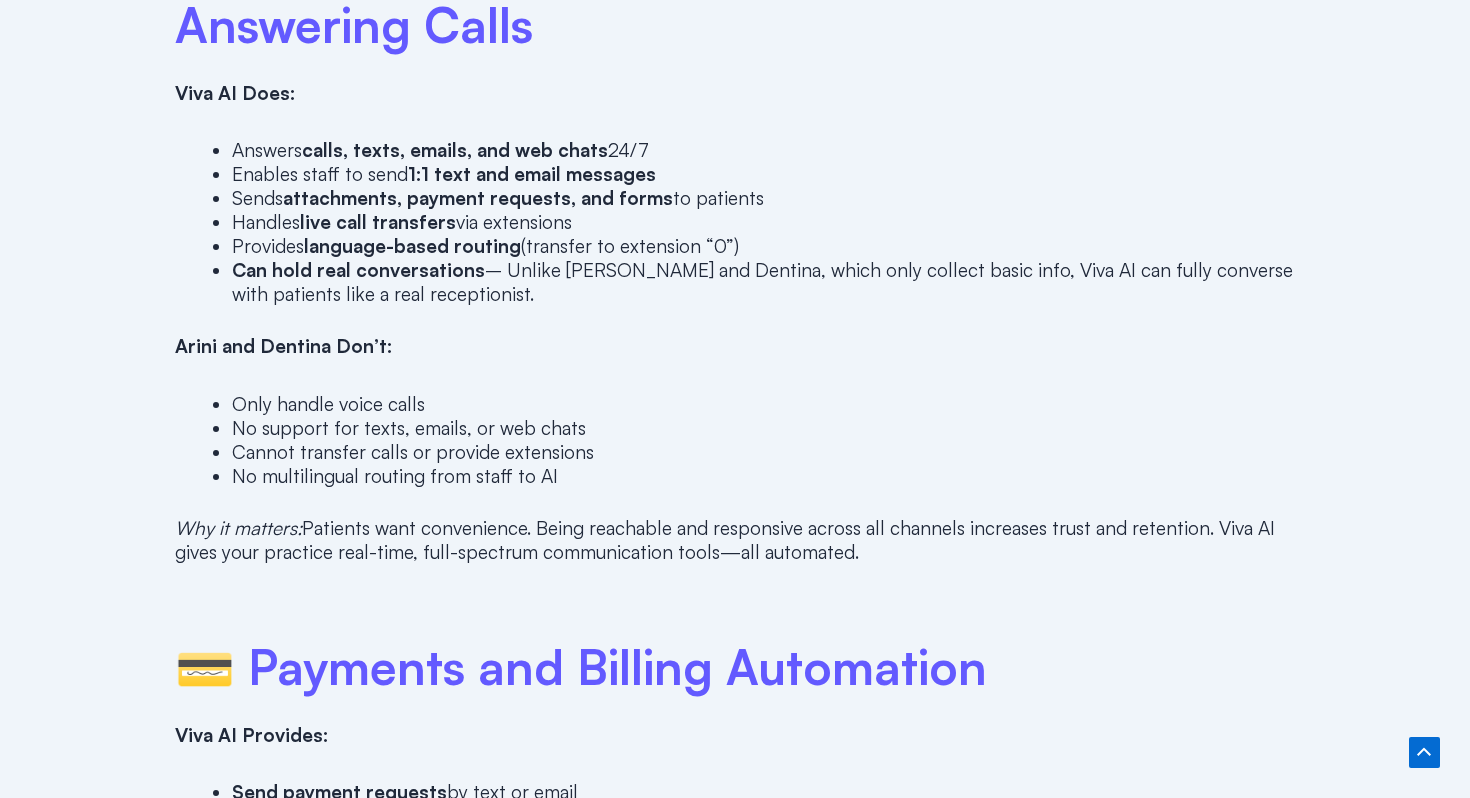 click on "Arini and Dentina Don’t:" at bounding box center [735, 346] 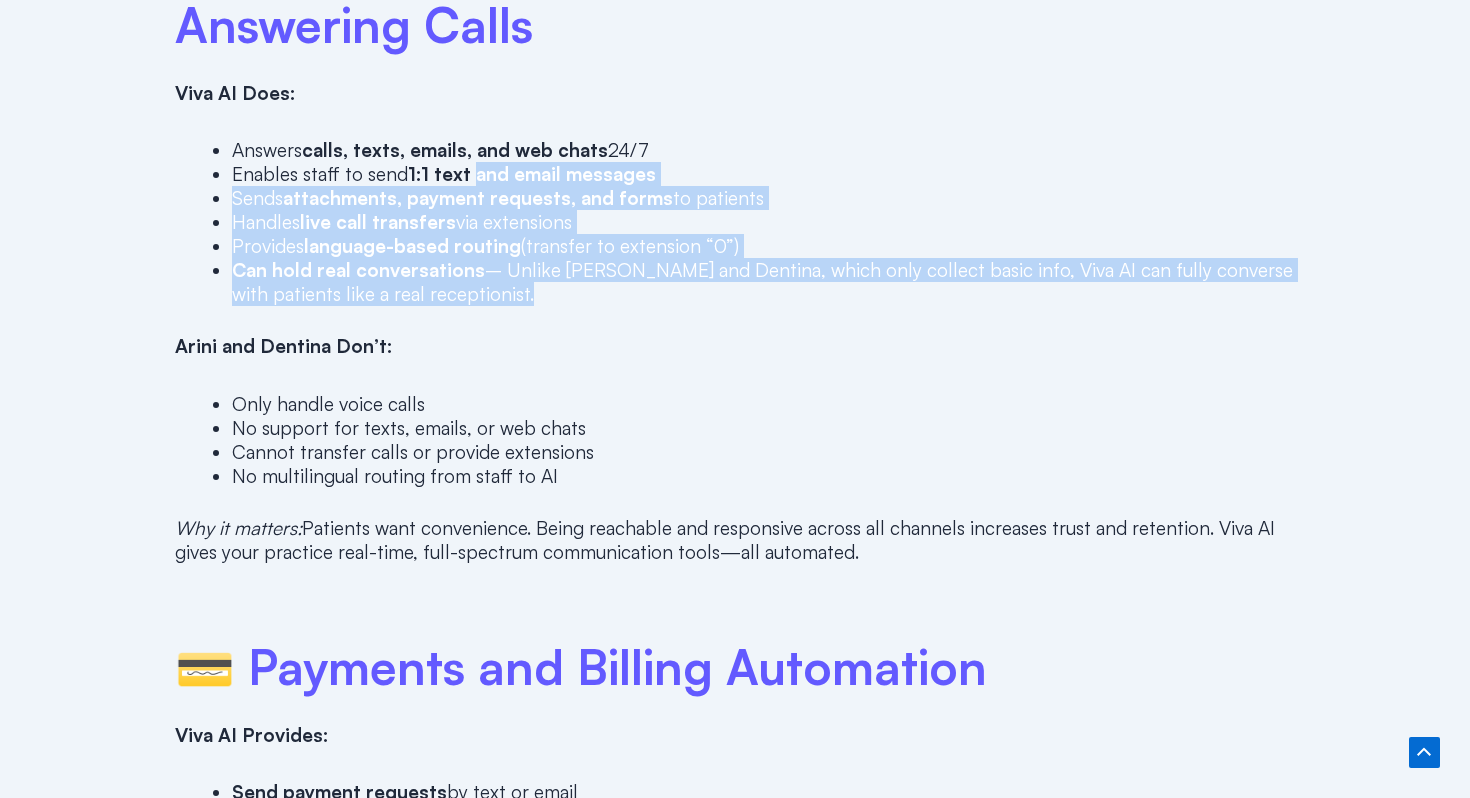 drag, startPoint x: 589, startPoint y: 325, endPoint x: 474, endPoint y: 161, distance: 200.30228 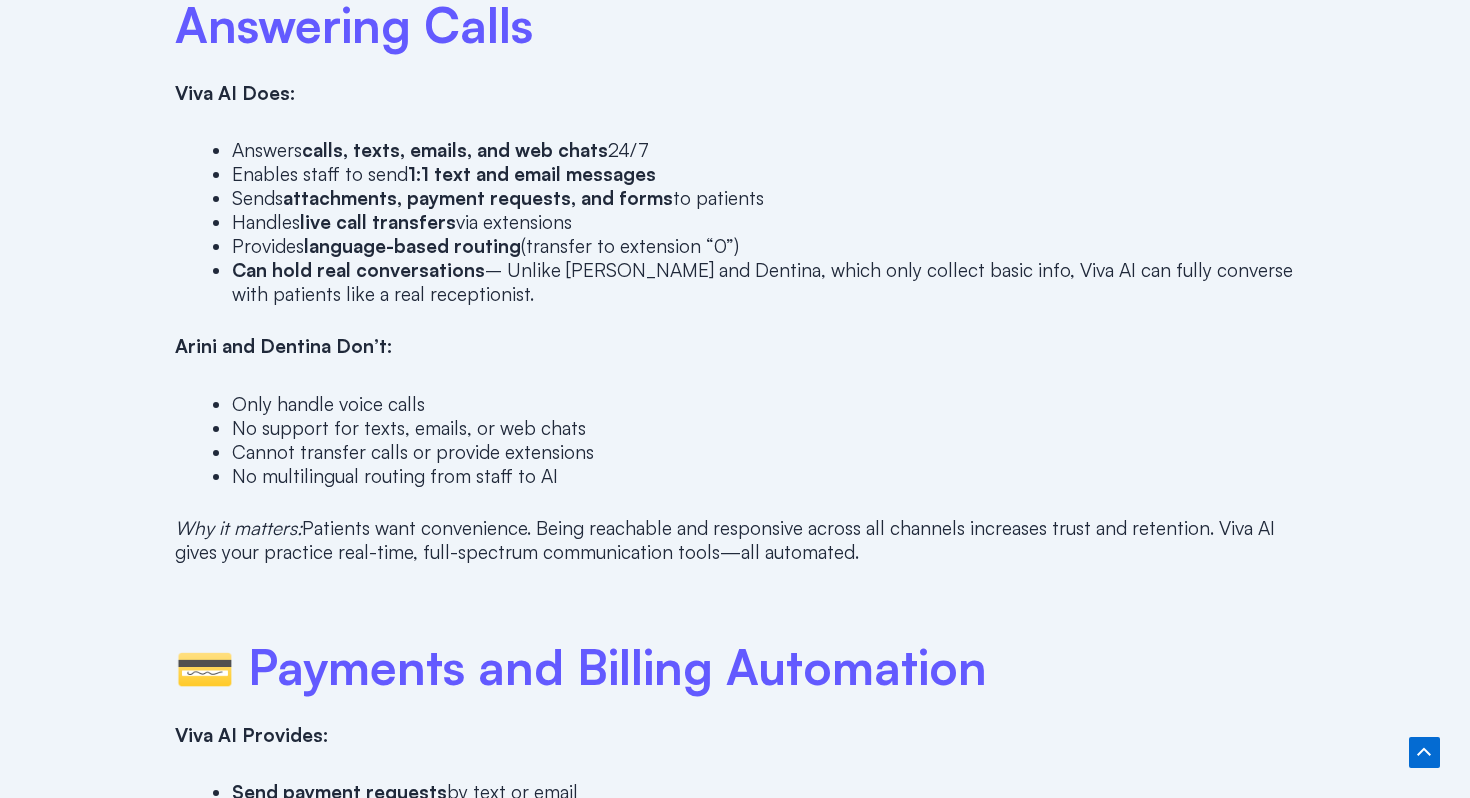 click on "Viva AI vs Arini vs Dentina: What’s the Best AI Assistant for Your Dental Office?
If you’re a dental office owner searching for the best AI receptionist solution, comparing  Viva AI ,  Arini , and  Dentina  is essential. While they all promise to automate front-desk communication, the reality is that  only one of them—Viva AI—goes beyond answering calls to actually running your front office .
In this post, we’ll compare all three platforms based on real capabilities—not marketing fluff—so you can choose the best AI assistant for your practice.
What Is Viva AI?
Viva AI  is a powerful, all-in-one platform designed to automate dental front-office operations. Unlike simple AI receptionists like Arini and Dentina, Viva AI is not limited to answering calls—it  acts as your receptionist, your office manager, and even your communications and payments system .
With Viva AI, dental practices can:
Automate scheduling, payments, reminders, and forms" at bounding box center [735, 1495] 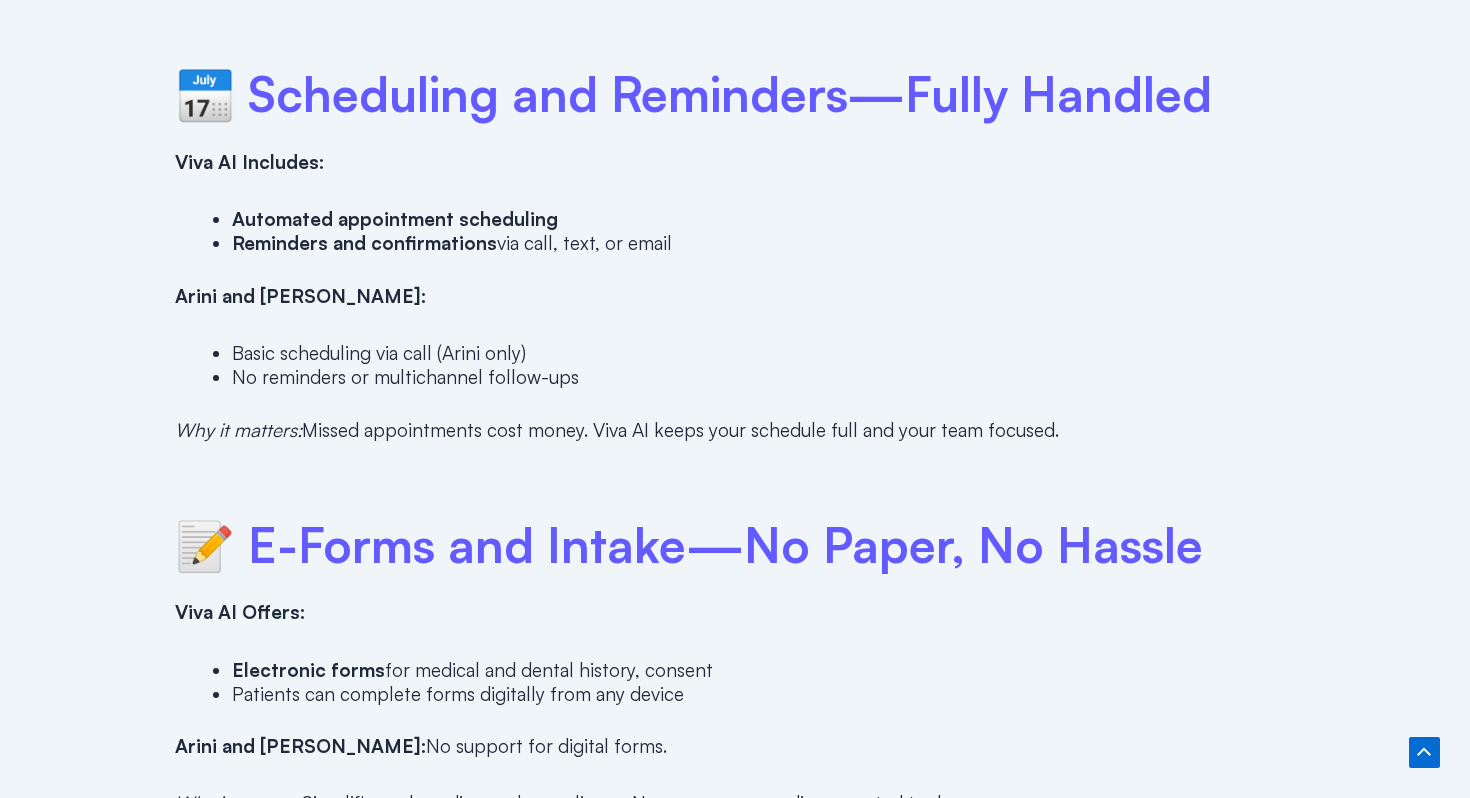 scroll, scrollTop: 3202, scrollLeft: 0, axis: vertical 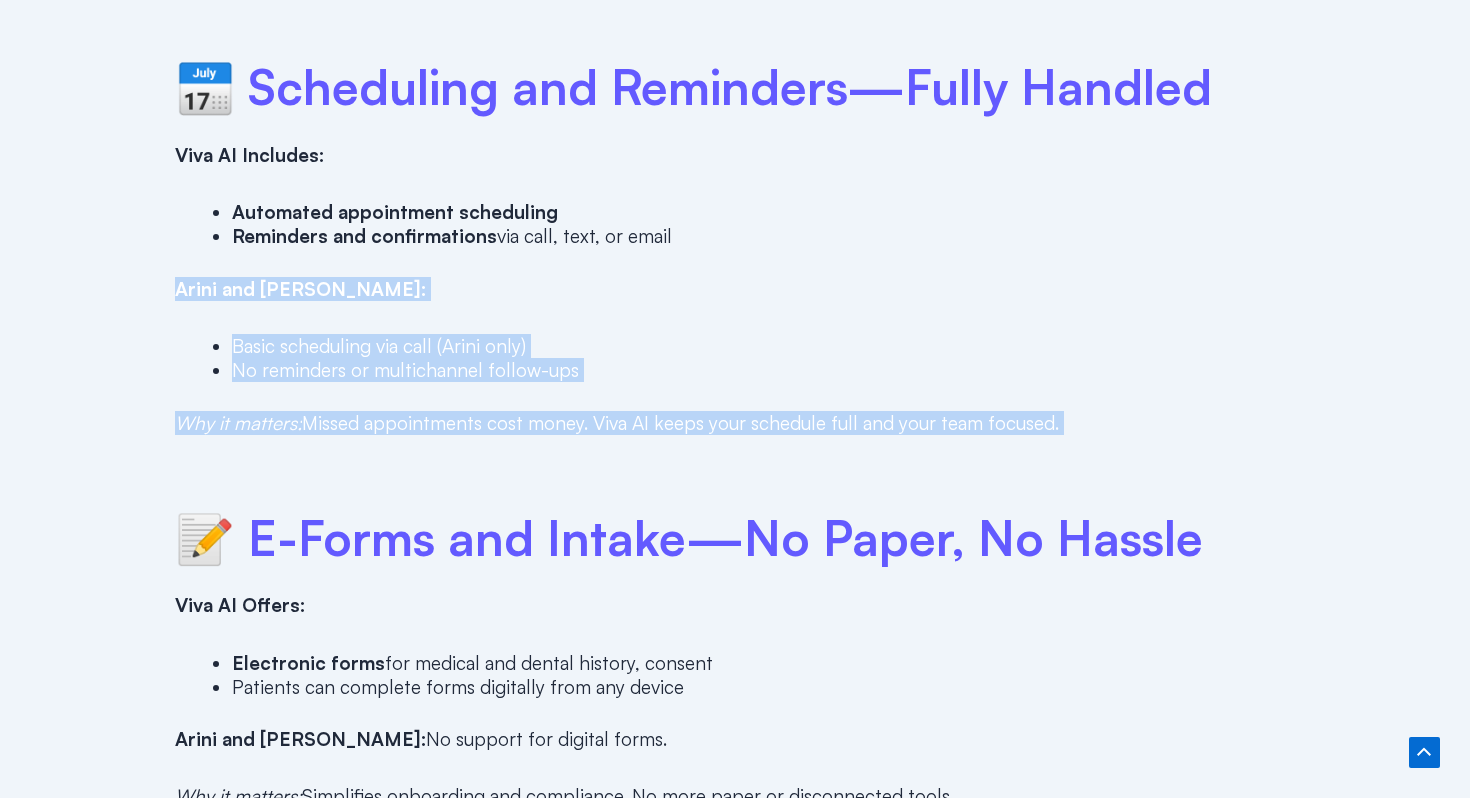 drag, startPoint x: 901, startPoint y: 437, endPoint x: 810, endPoint y: 267, distance: 192.82376 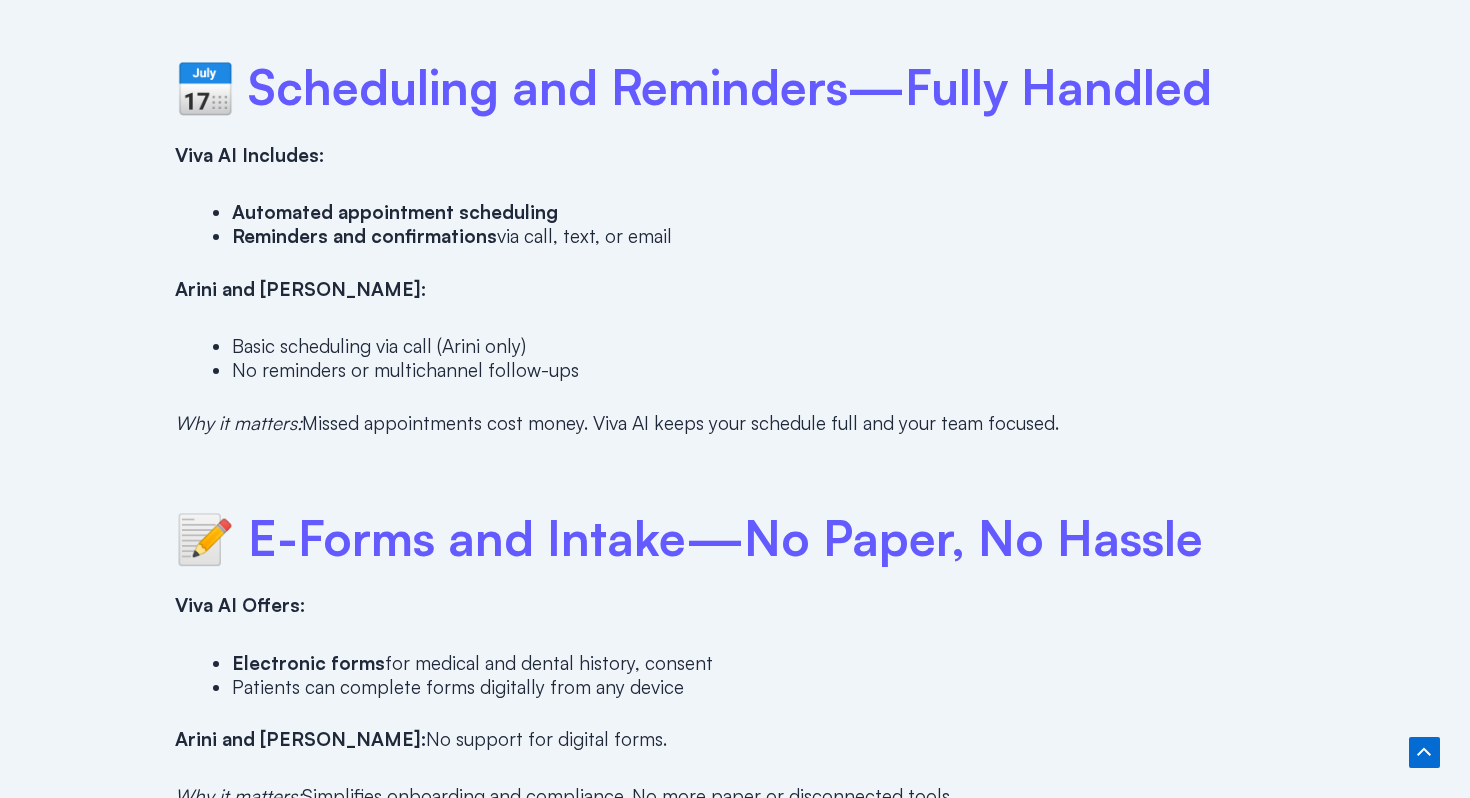 click on "Viva AI vs Arini vs Dentina: What’s the Best AI Assistant for Your Dental Office?
If you’re a dental office owner searching for the best AI receptionist solution, comparing  Viva AI ,  Arini , and  Dentina  is essential. While they all promise to automate front-desk communication, the reality is that  only one of them—Viva AI—goes beyond answering calls to actually running your front office .
In this post, we’ll compare all three platforms based on real capabilities—not marketing fluff—so you can choose the best AI assistant for your practice.
What Is Viva AI?
Viva AI  is a powerful, all-in-one platform designed to automate dental front-office operations. Unlike simple AI receptionists like Arini and Dentina, Viva AI is not limited to answering calls—it  acts as your receptionist, your office manager, and even your communications and payments system .
With Viva AI, dental practices can:
Automate scheduling, payments, reminders, and forms" at bounding box center [735, 417] 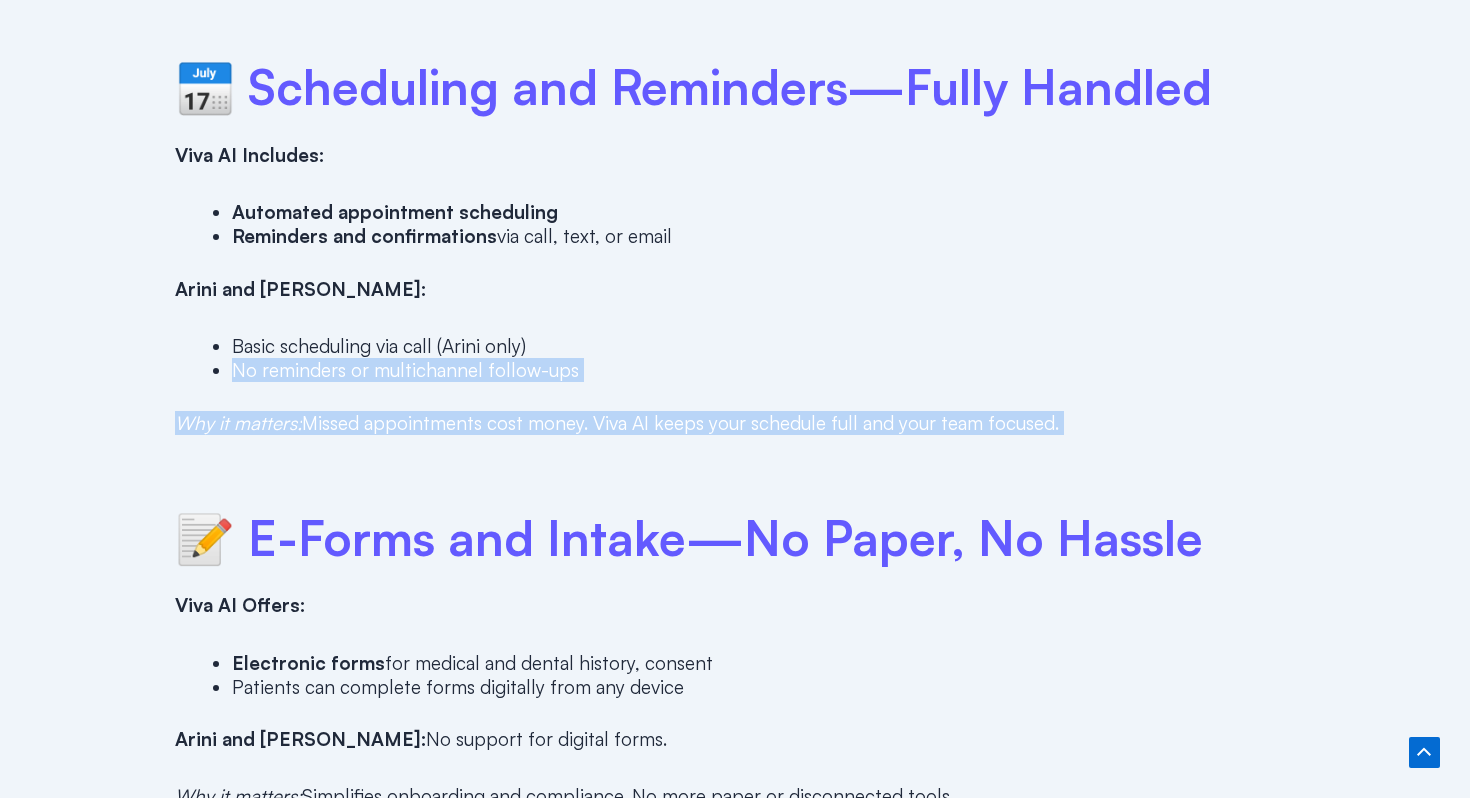 drag, startPoint x: 888, startPoint y: 456, endPoint x: 841, endPoint y: 331, distance: 133.544 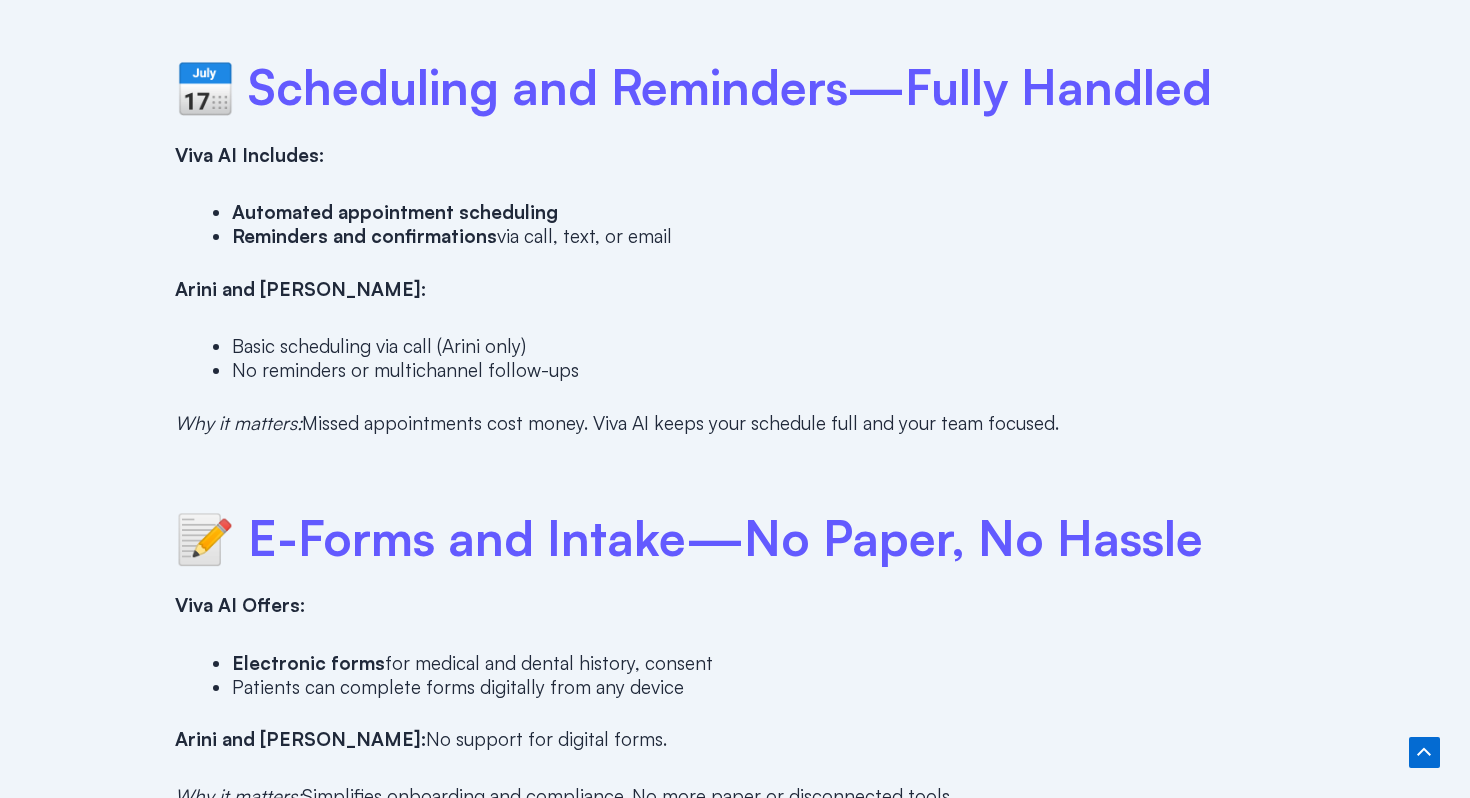 click on "Basic scheduling via call (Arini only)" at bounding box center (763, 346) 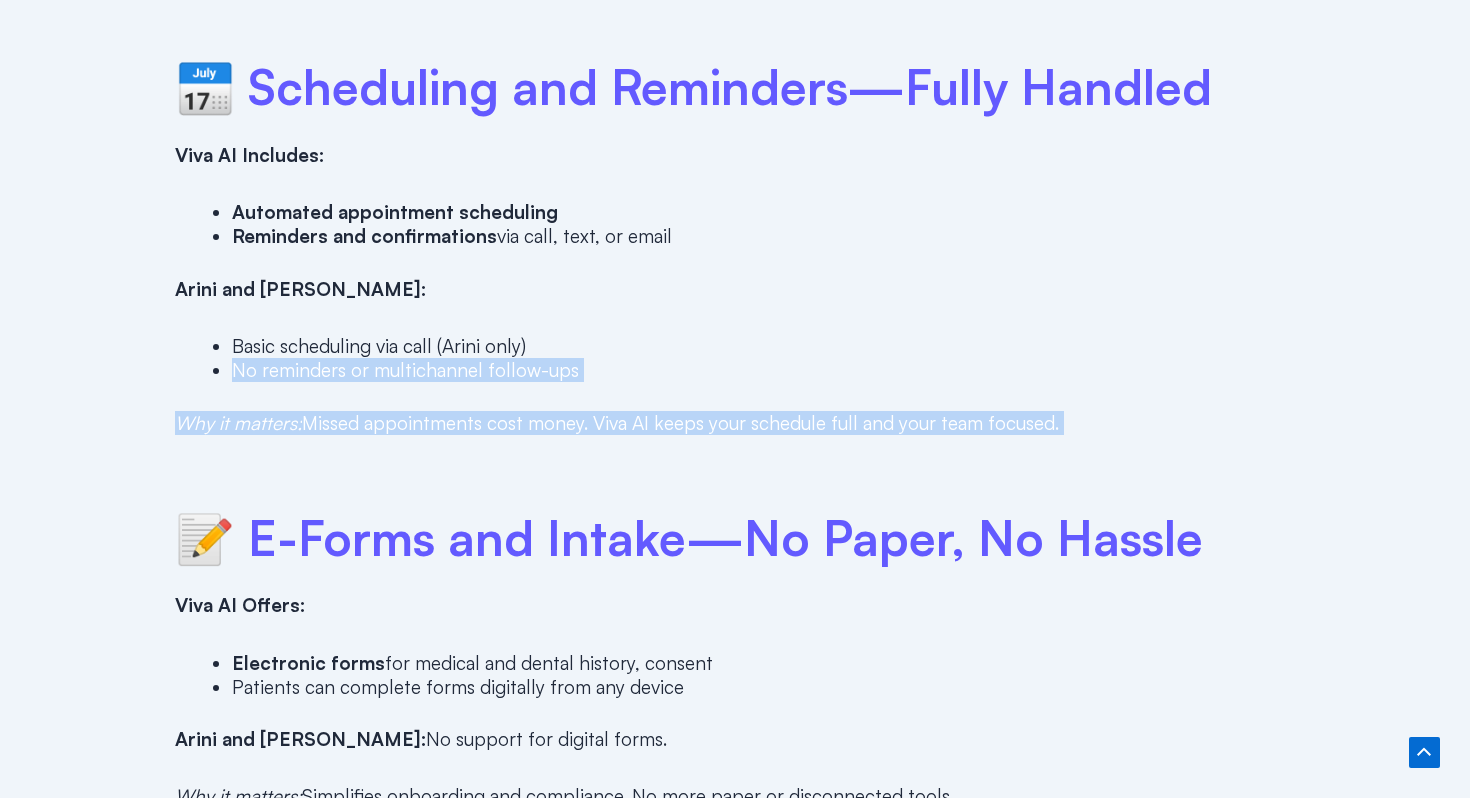 drag, startPoint x: 869, startPoint y: 461, endPoint x: 801, endPoint y: 335, distance: 143.1782 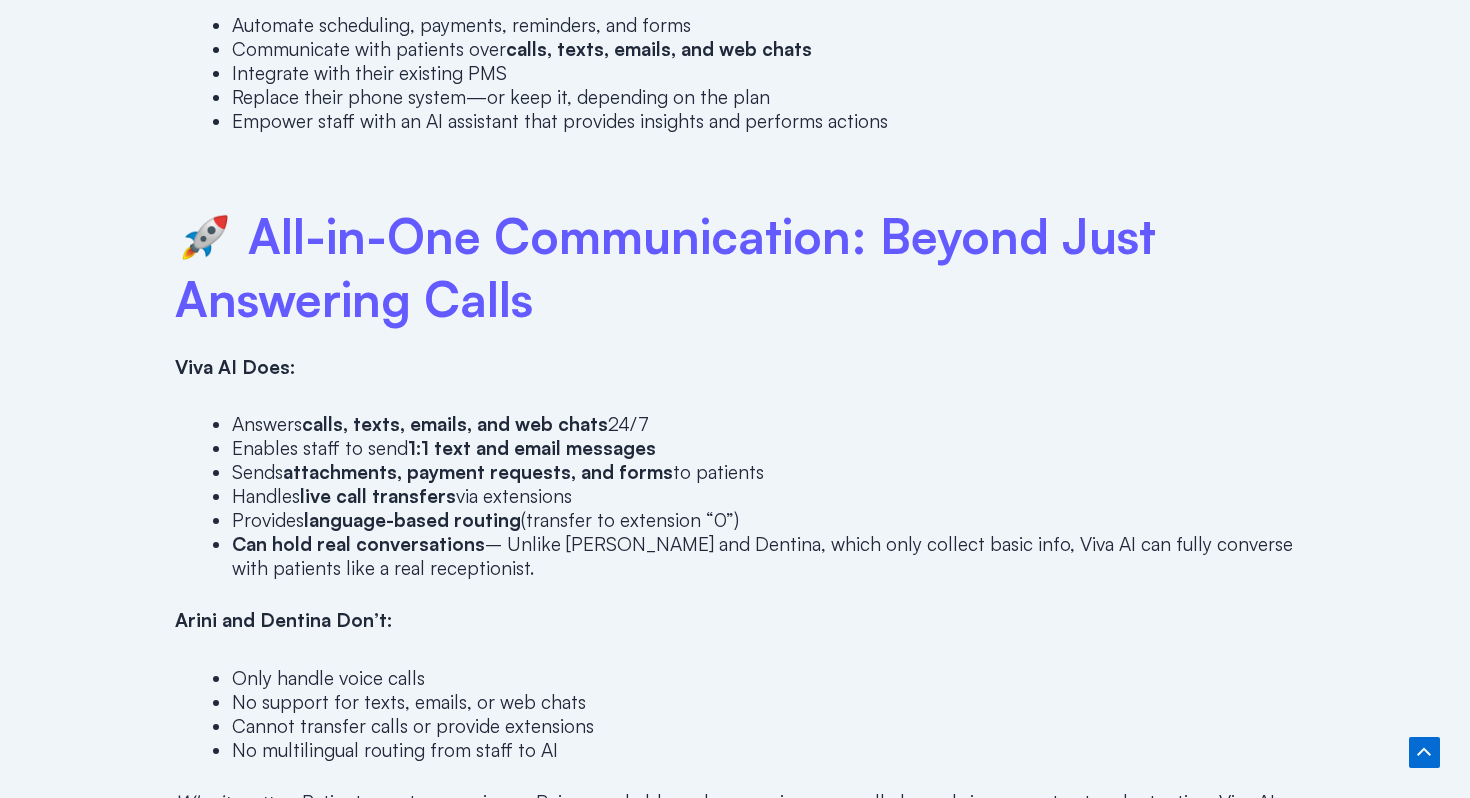 scroll, scrollTop: 1840, scrollLeft: 0, axis: vertical 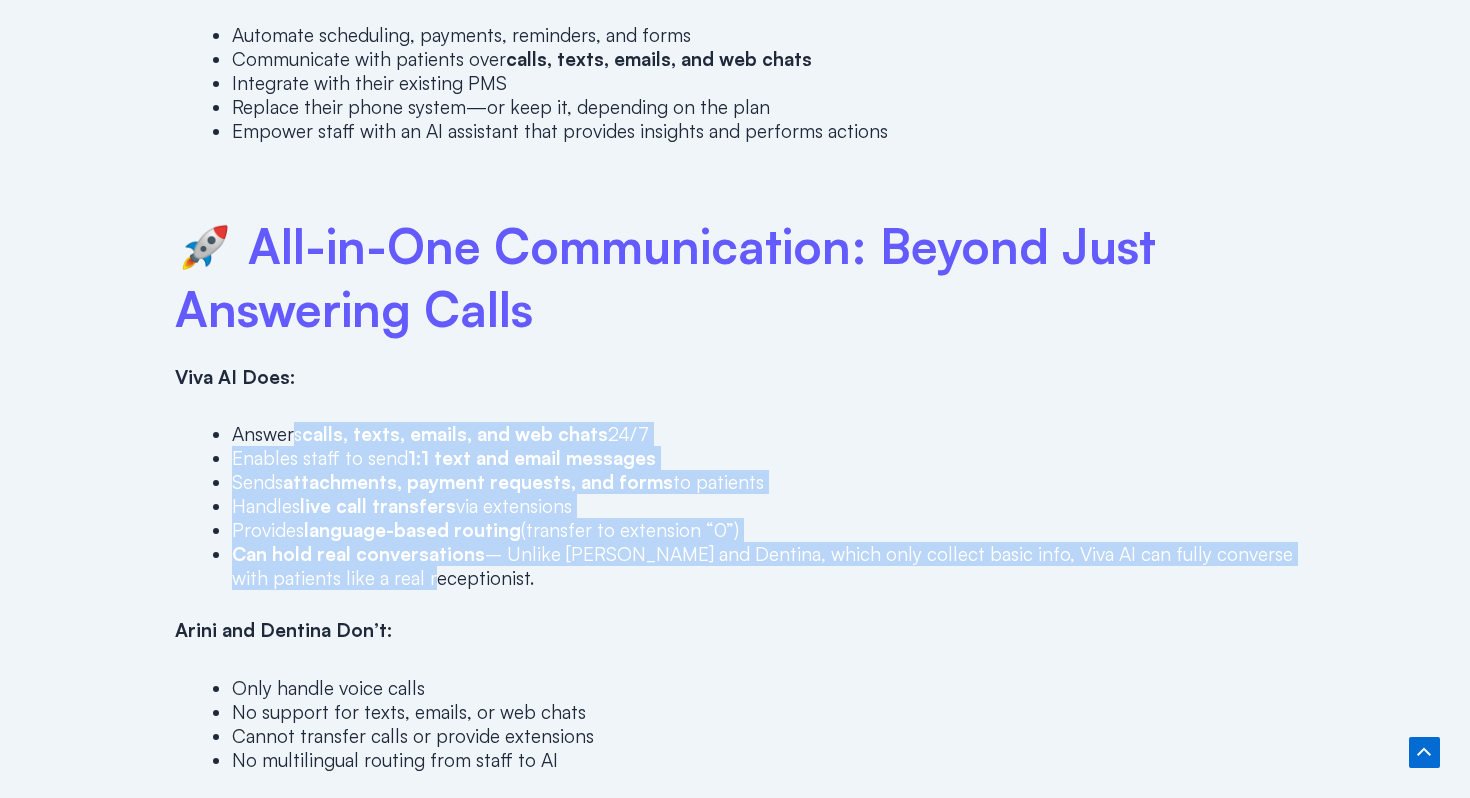drag, startPoint x: 293, startPoint y: 439, endPoint x: 381, endPoint y: 584, distance: 169.61427 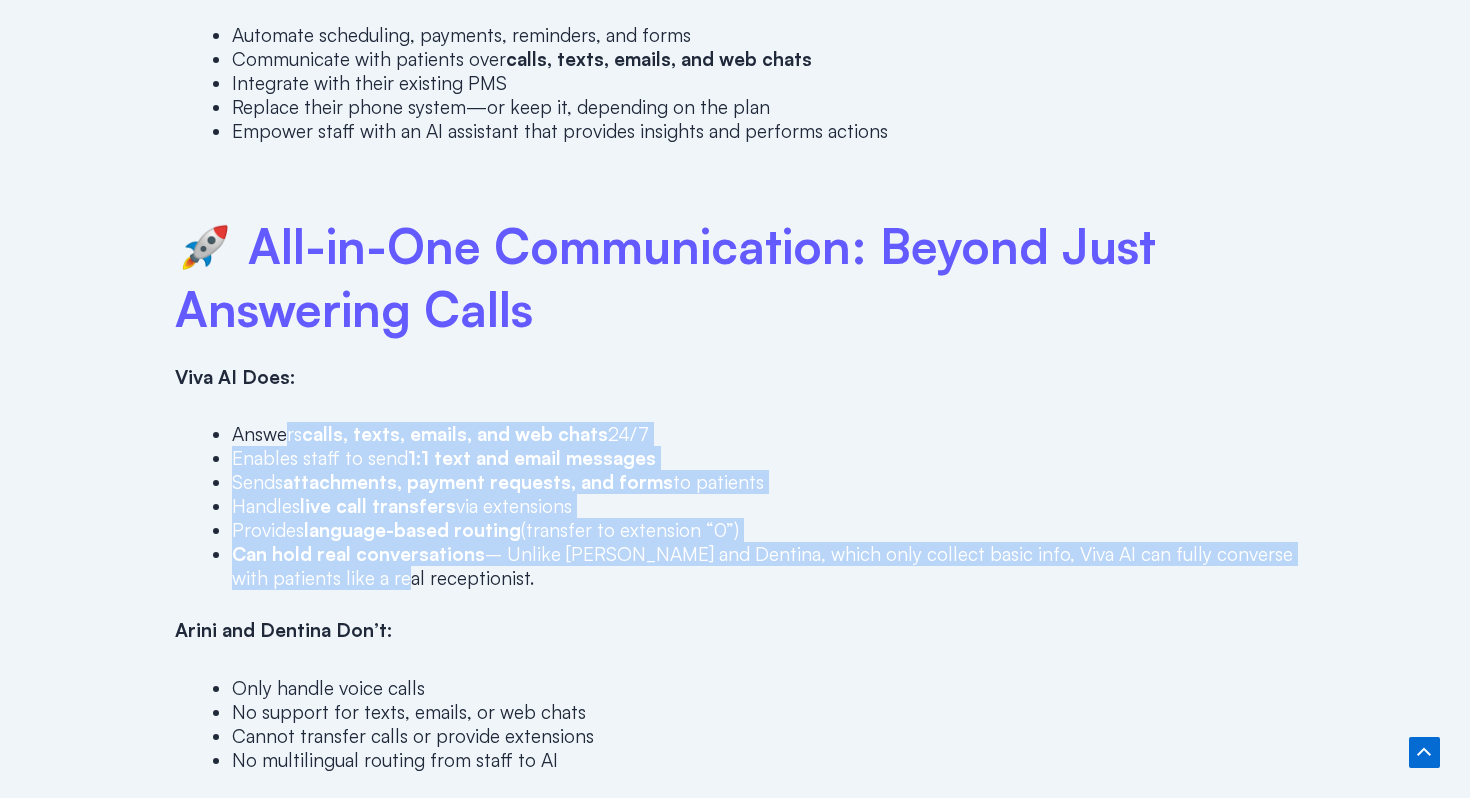 drag, startPoint x: 350, startPoint y: 584, endPoint x: 285, endPoint y: 432, distance: 165.31485 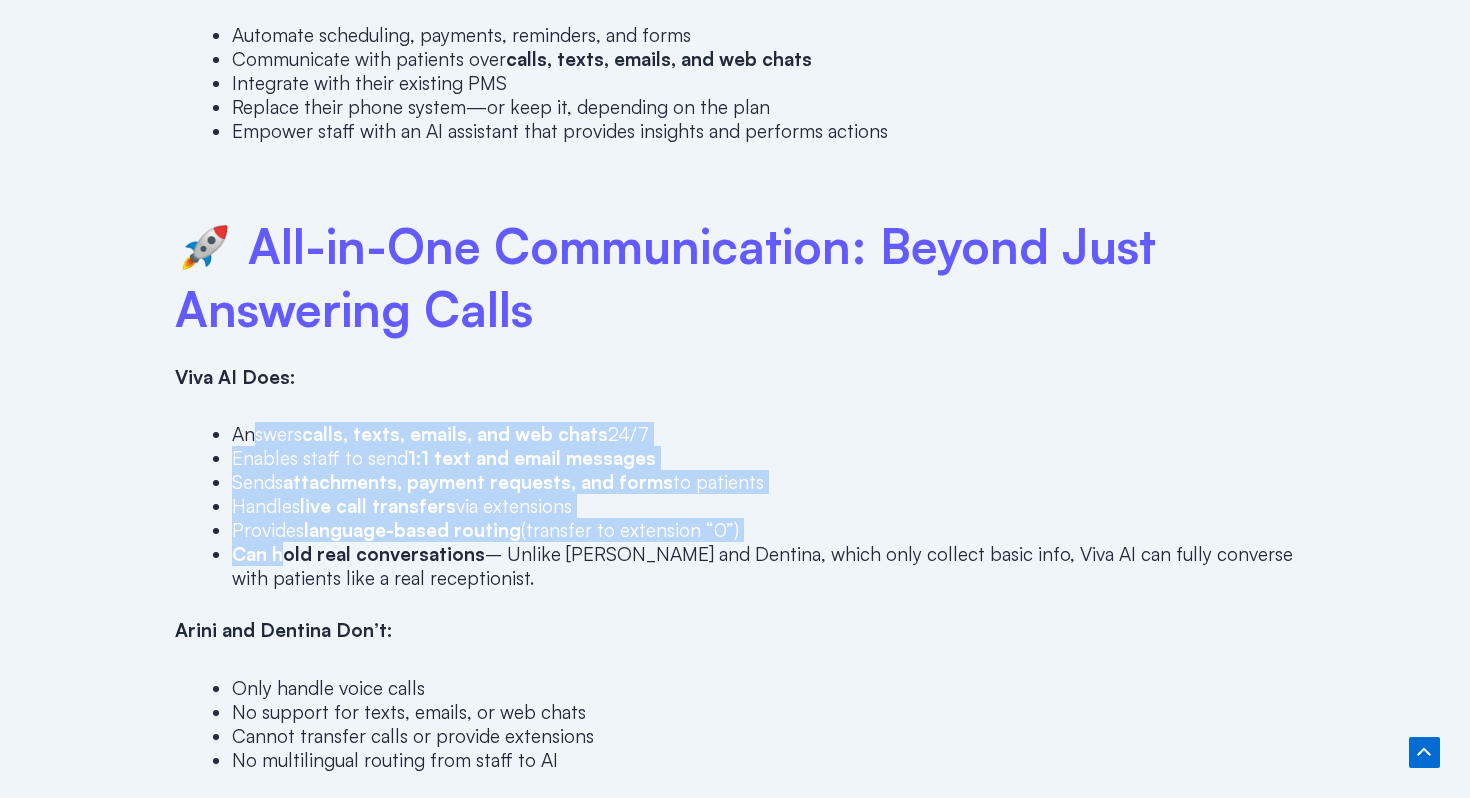 drag, startPoint x: 256, startPoint y: 429, endPoint x: 279, endPoint y: 555, distance: 128.082 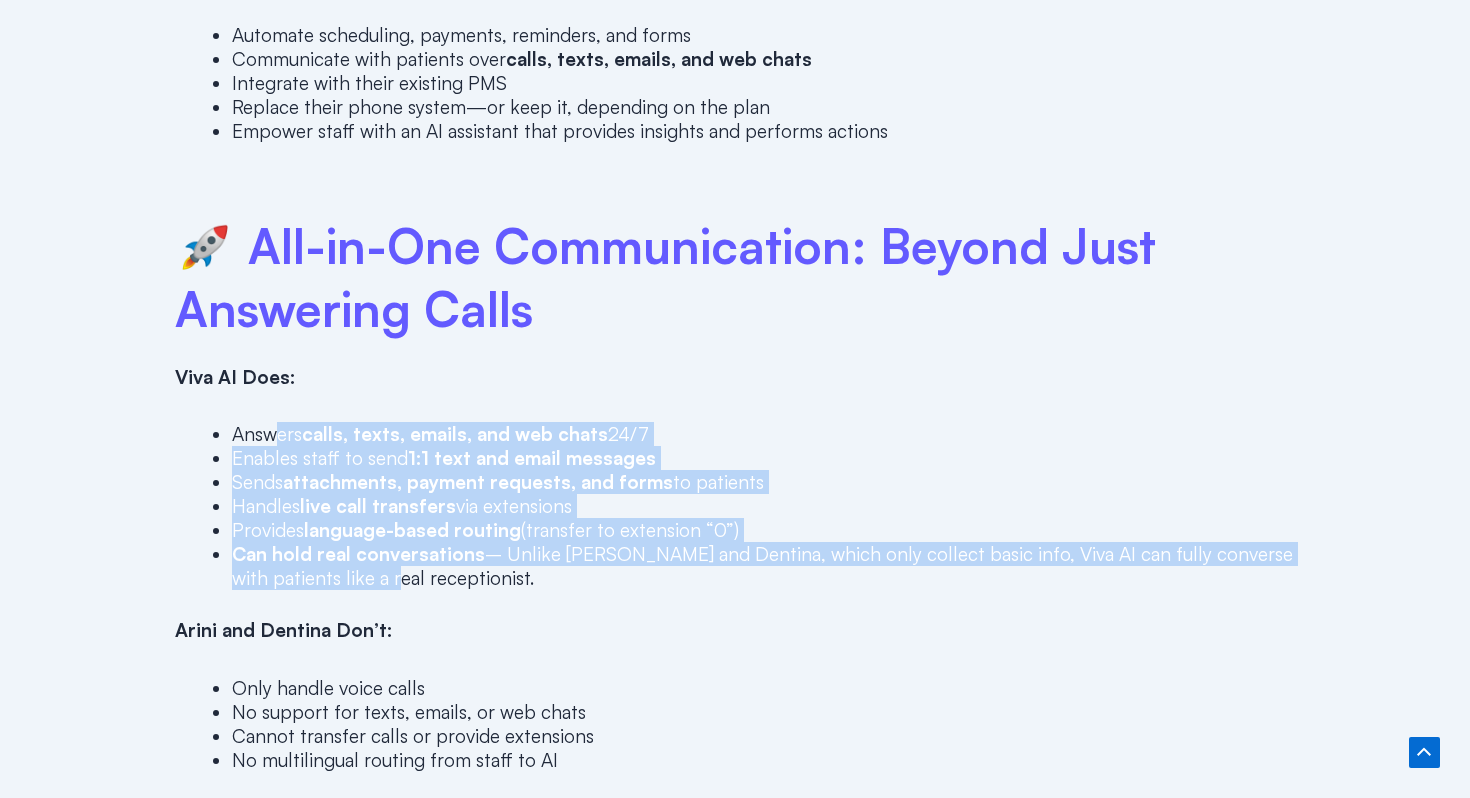drag, startPoint x: 338, startPoint y: 576, endPoint x: 270, endPoint y: 441, distance: 151.15886 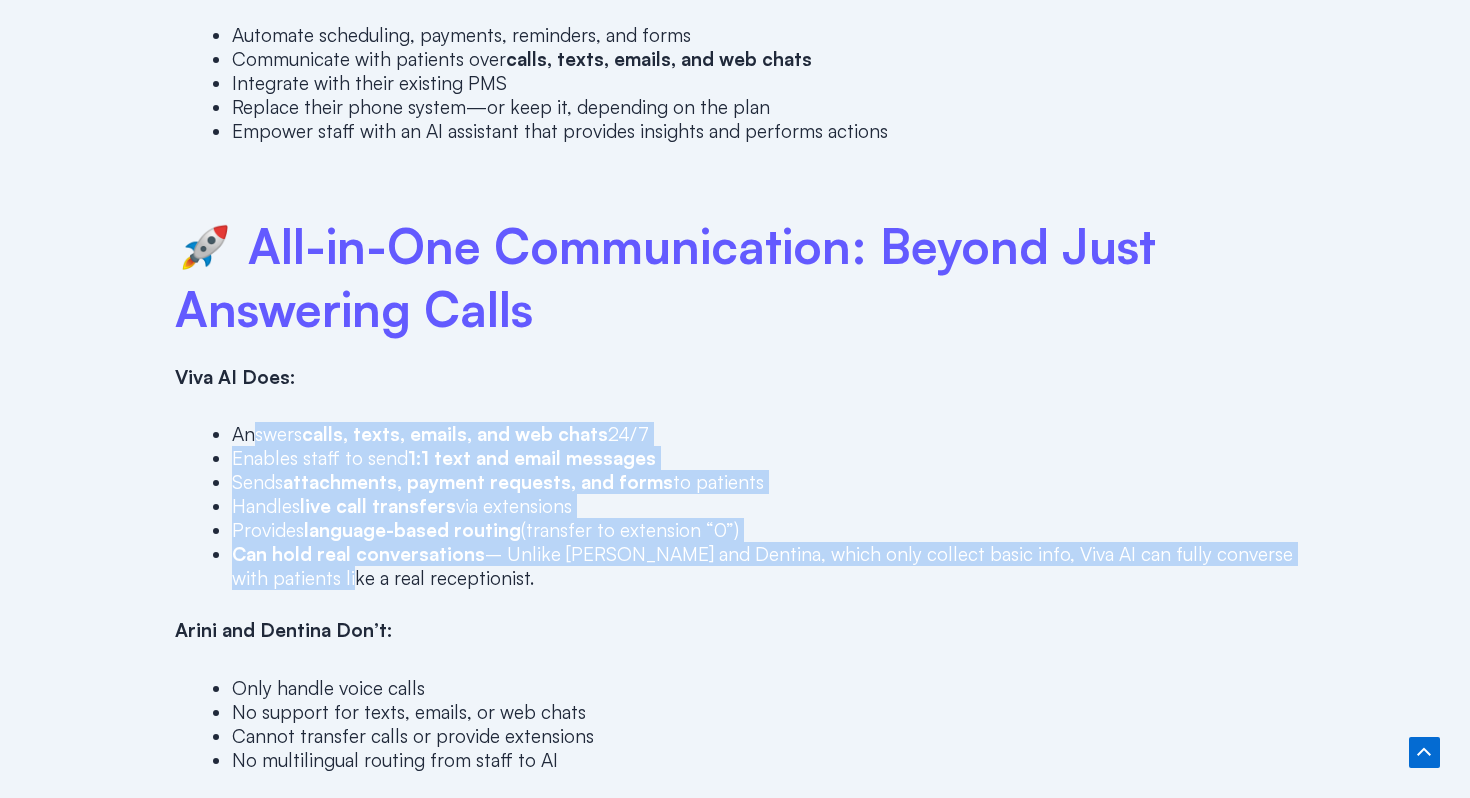 drag, startPoint x: 255, startPoint y: 443, endPoint x: 296, endPoint y: 577, distance: 140.13208 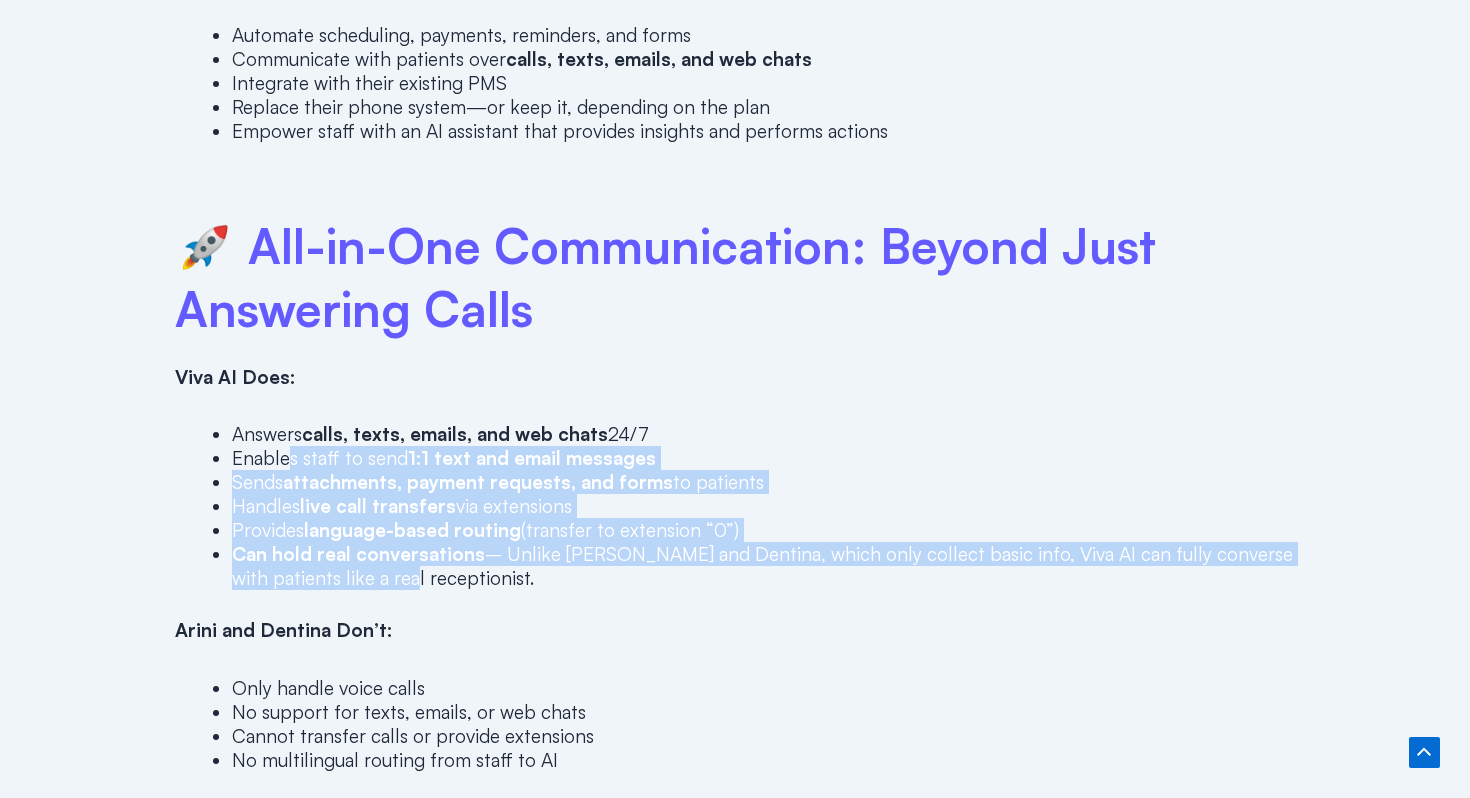 drag, startPoint x: 357, startPoint y: 574, endPoint x: 286, endPoint y: 455, distance: 138.57127 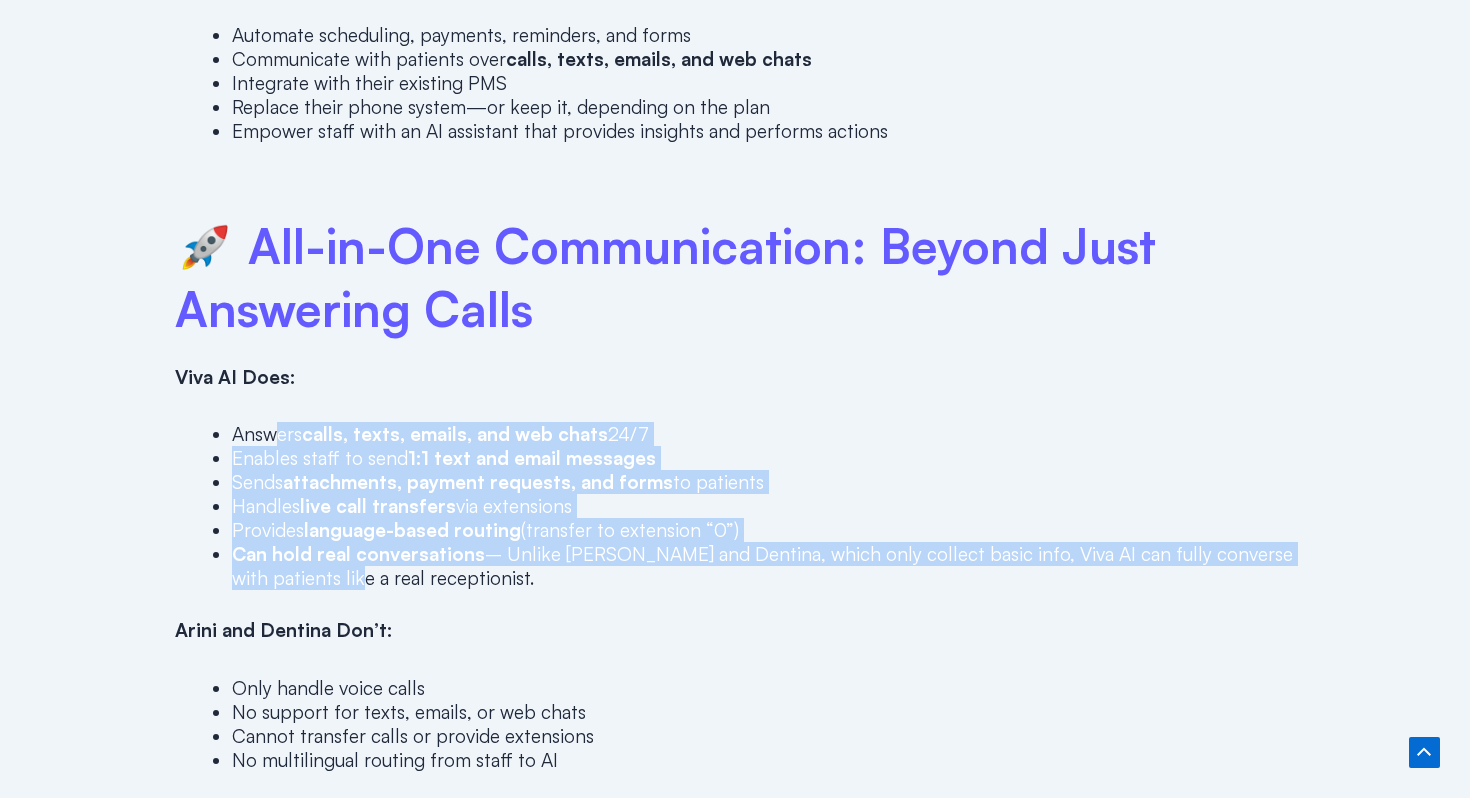drag, startPoint x: 274, startPoint y: 439, endPoint x: 304, endPoint y: 576, distance: 140.24622 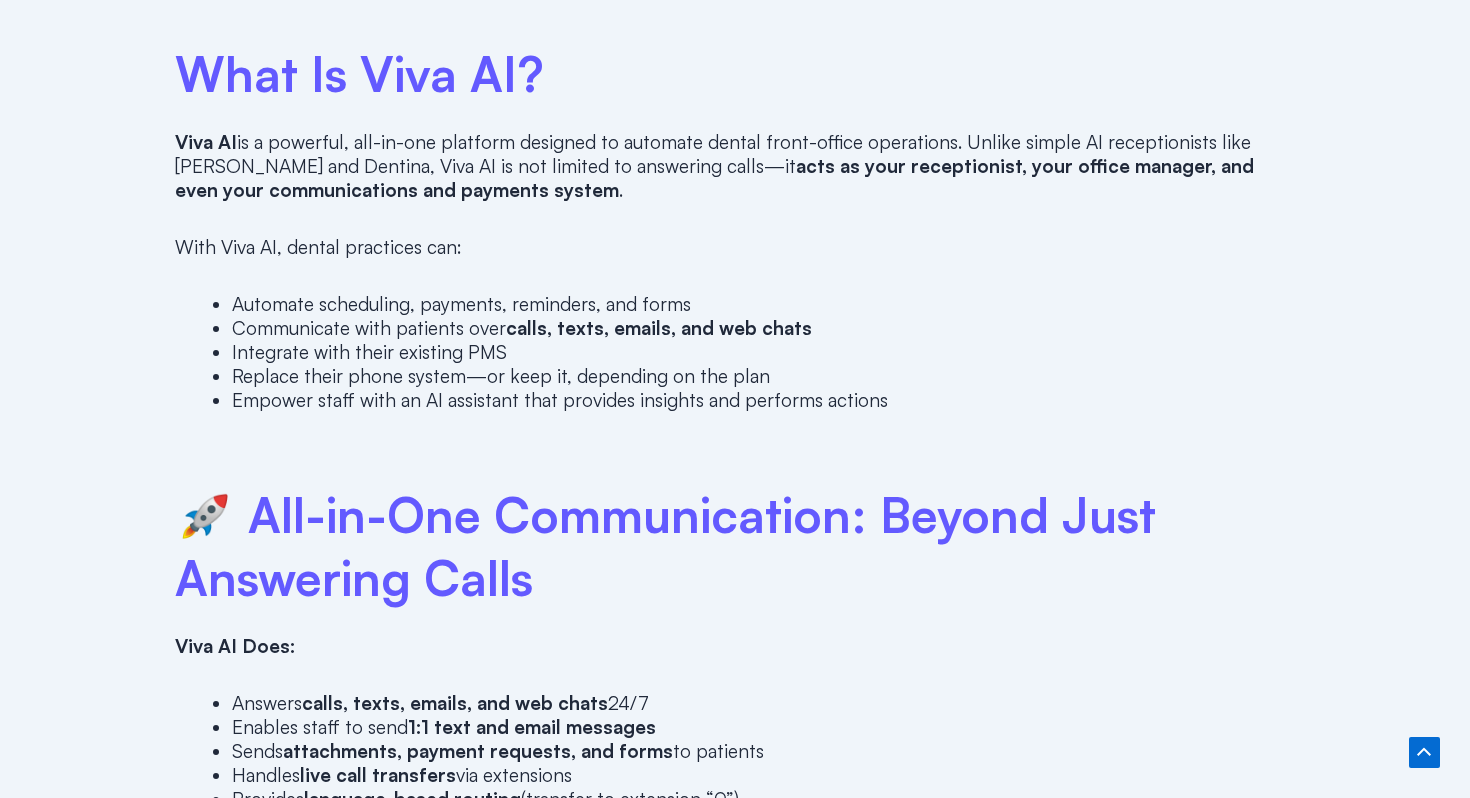 scroll, scrollTop: 1540, scrollLeft: 0, axis: vertical 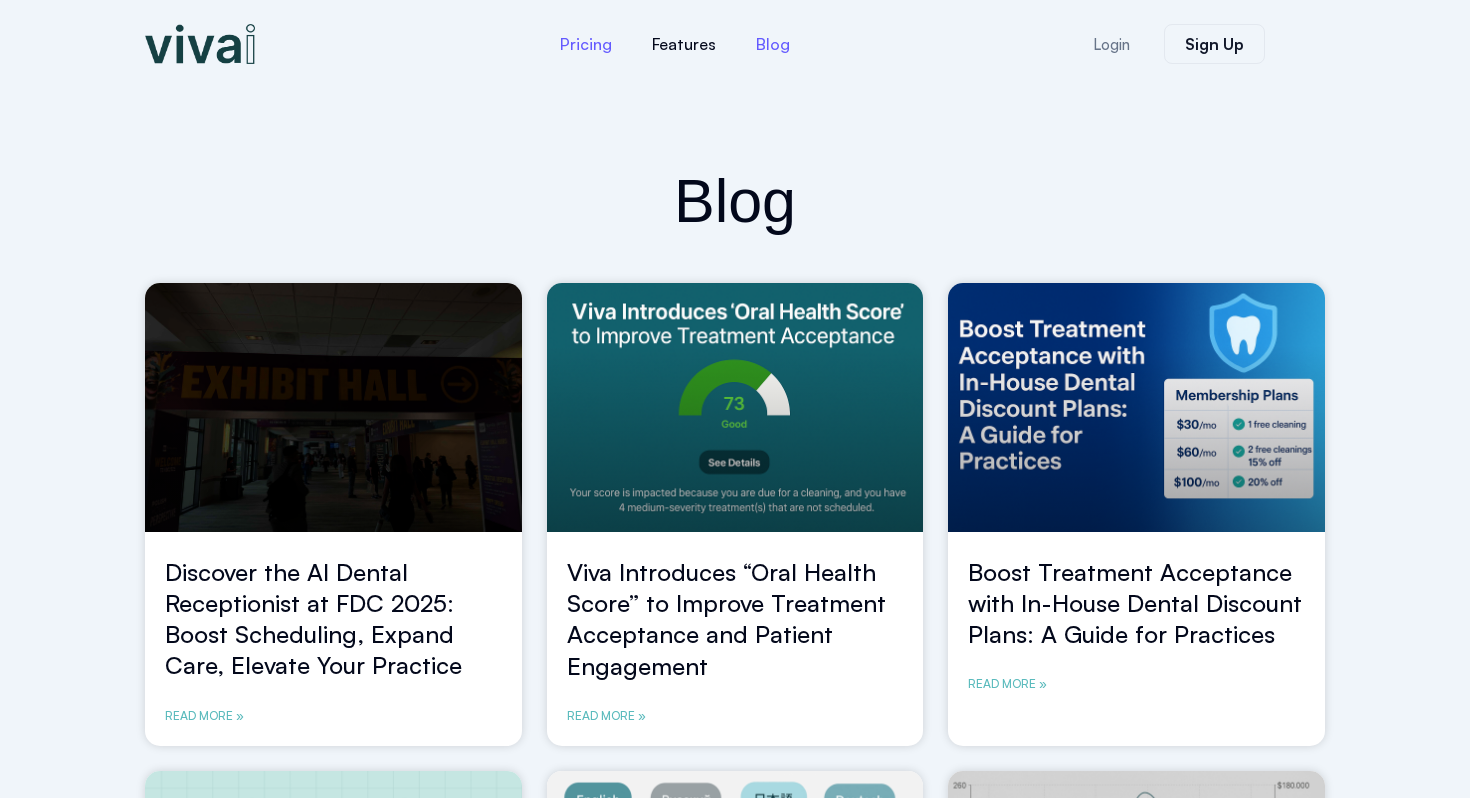 click on "Pricing" 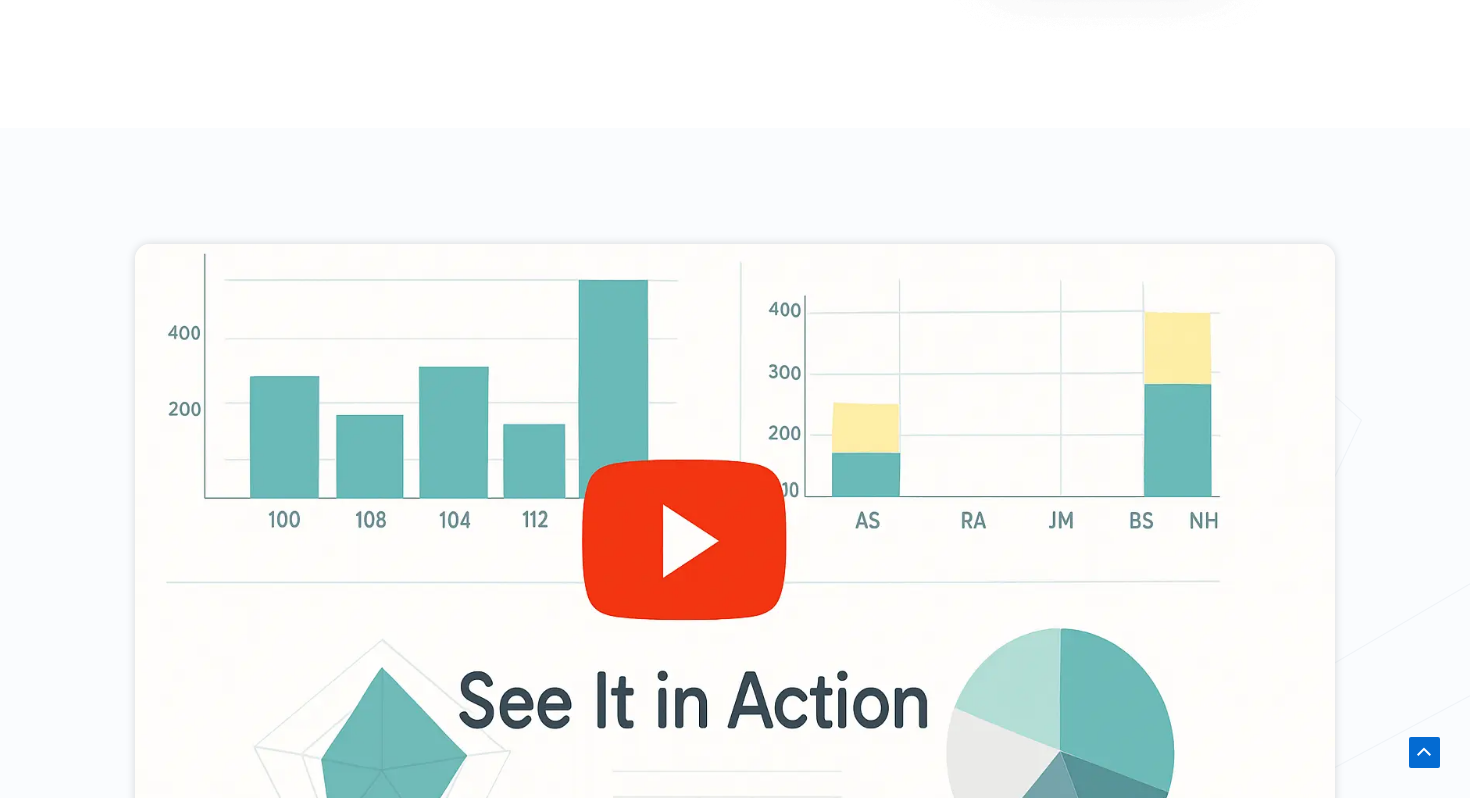 scroll, scrollTop: 759, scrollLeft: 0, axis: vertical 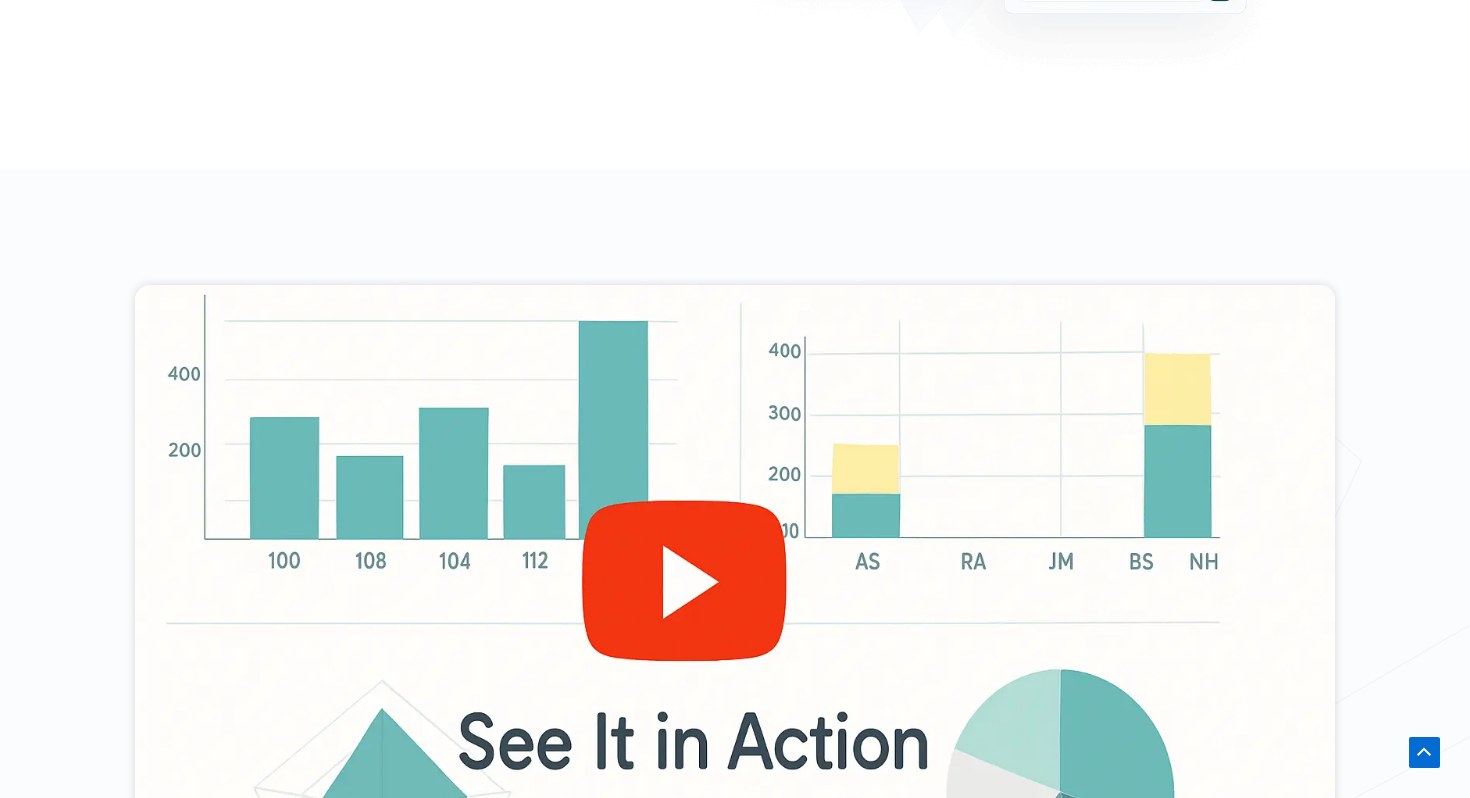 click at bounding box center (735, 622) 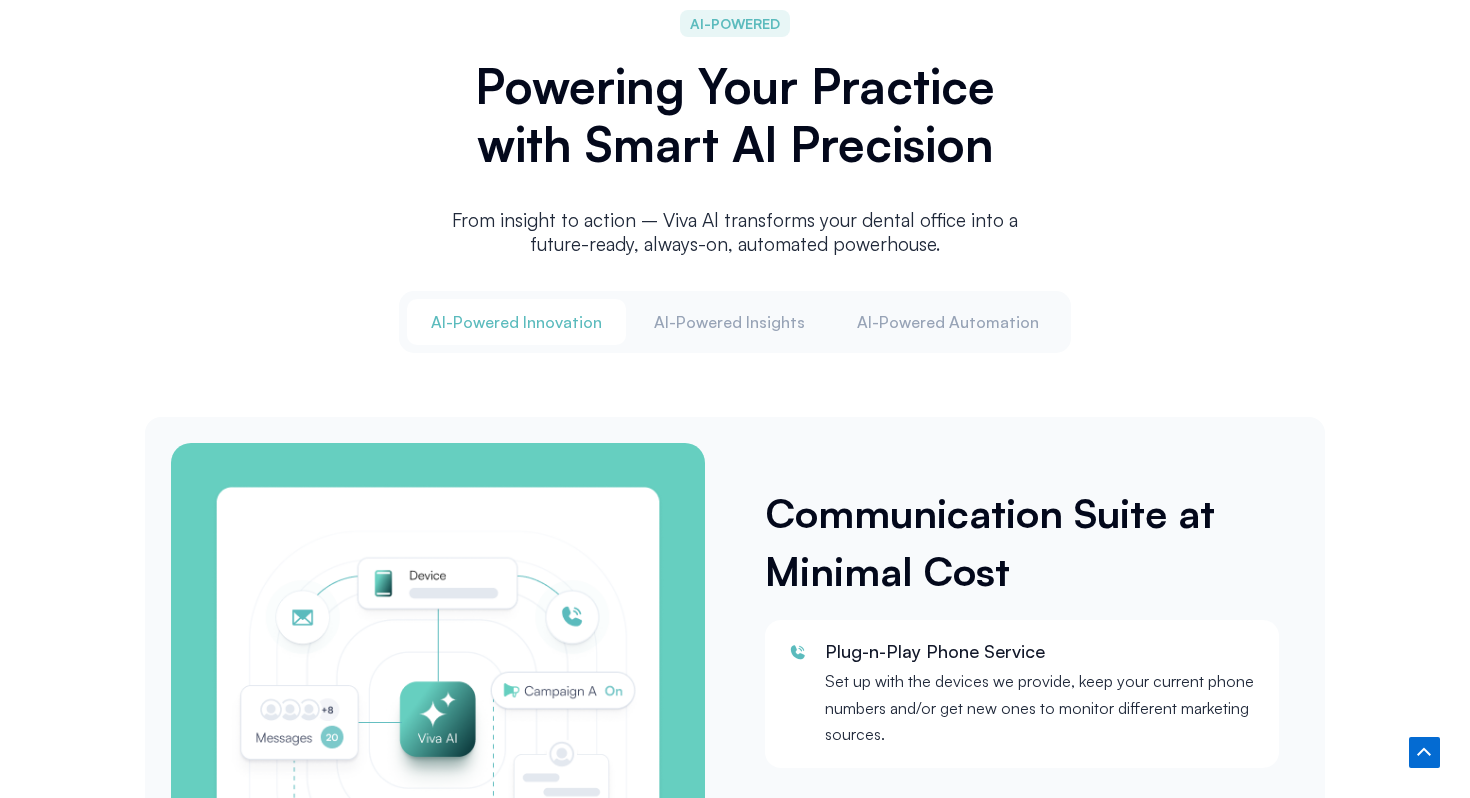 scroll, scrollTop: 2410, scrollLeft: 0, axis: vertical 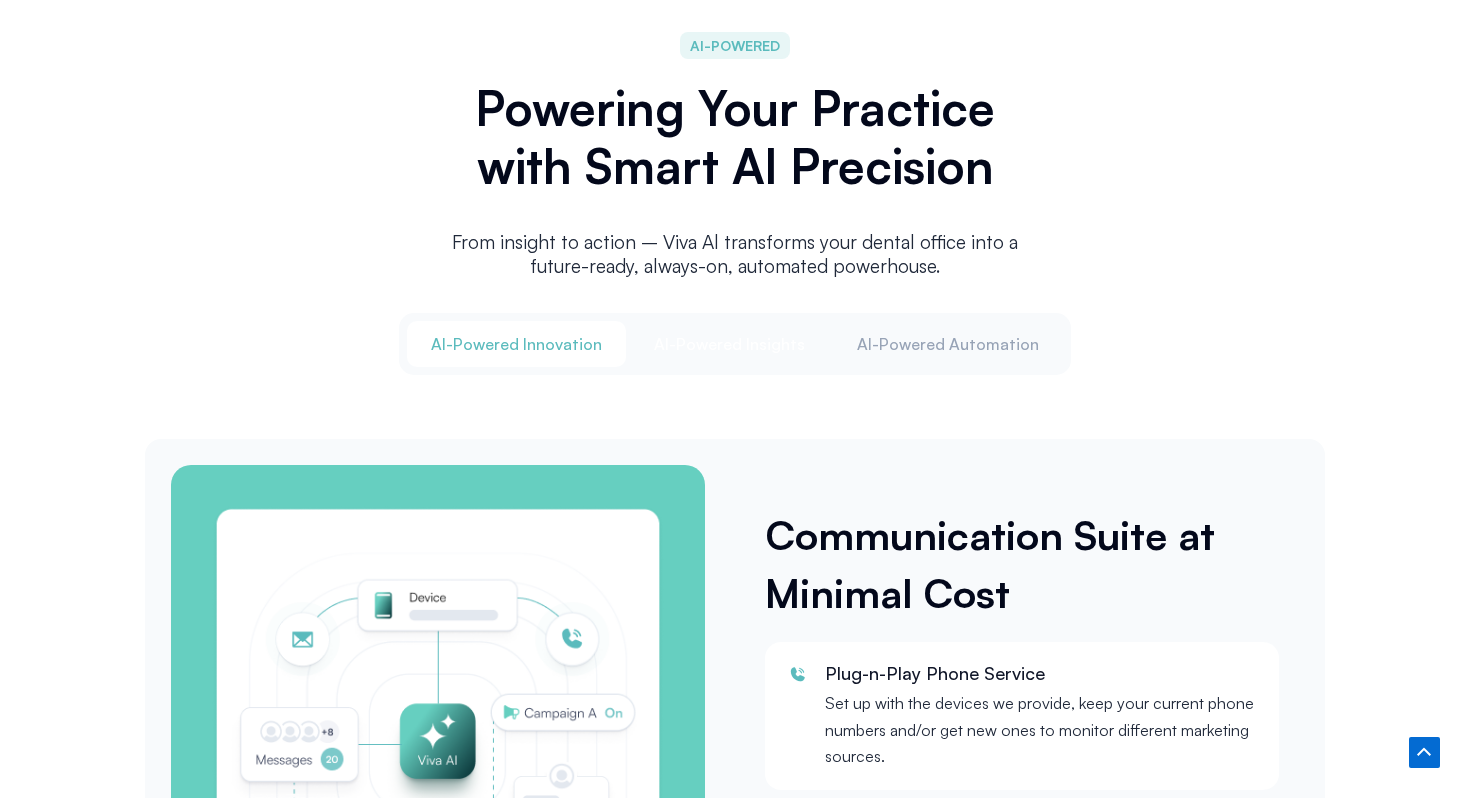 click on "Al-Powered Insights" at bounding box center [729, 344] 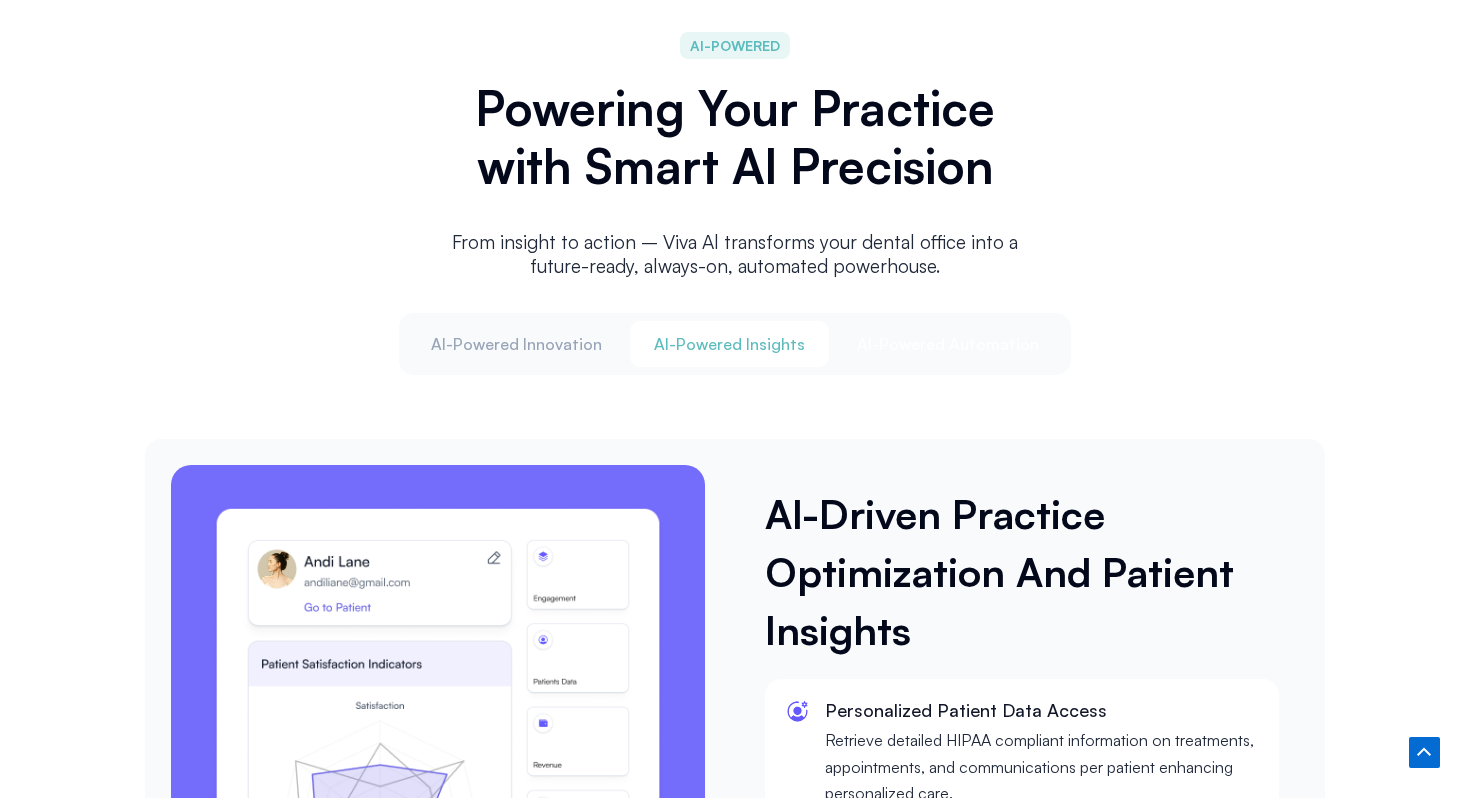 click on "Al-Powered Automation" at bounding box center (948, 344) 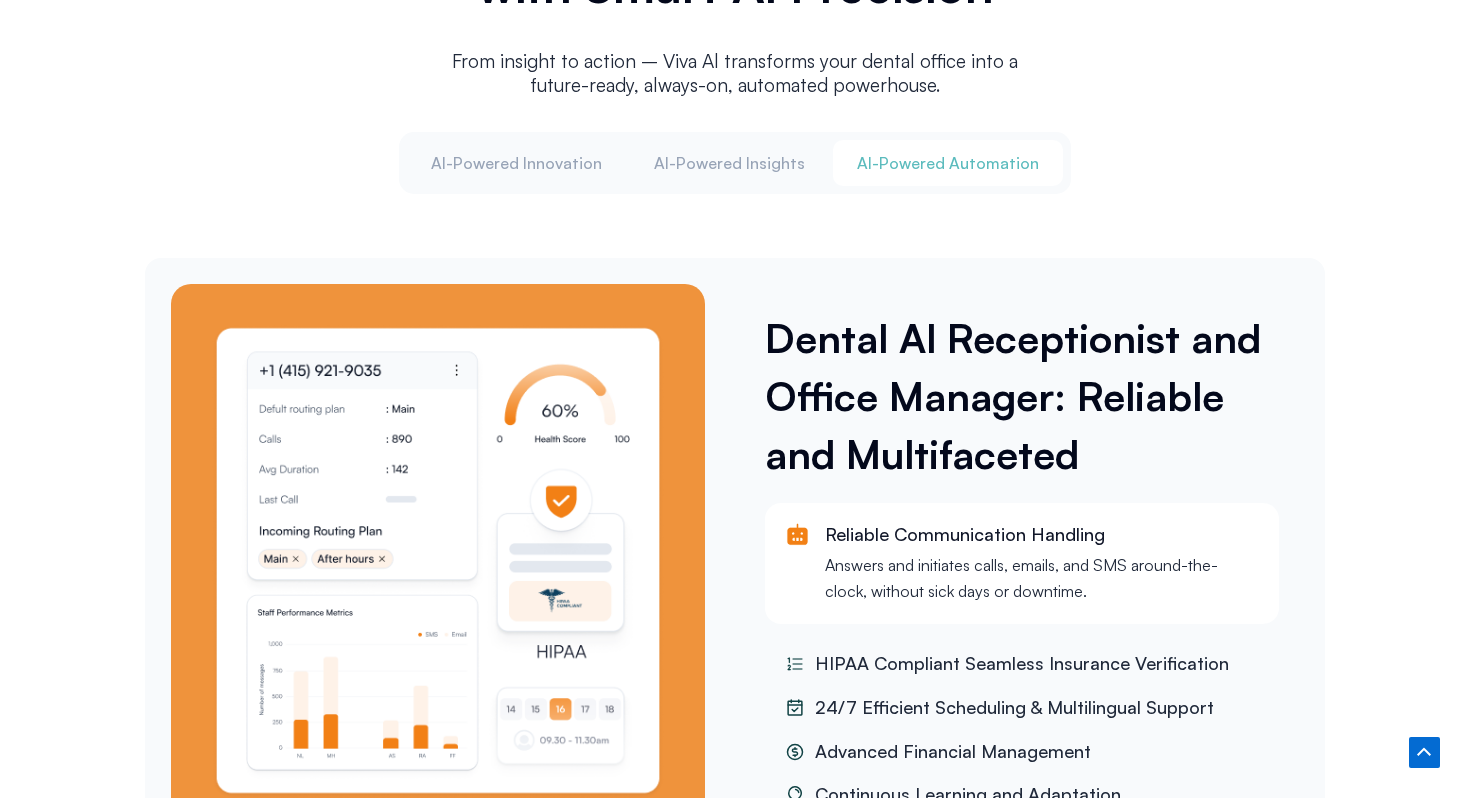 scroll, scrollTop: 2646, scrollLeft: 0, axis: vertical 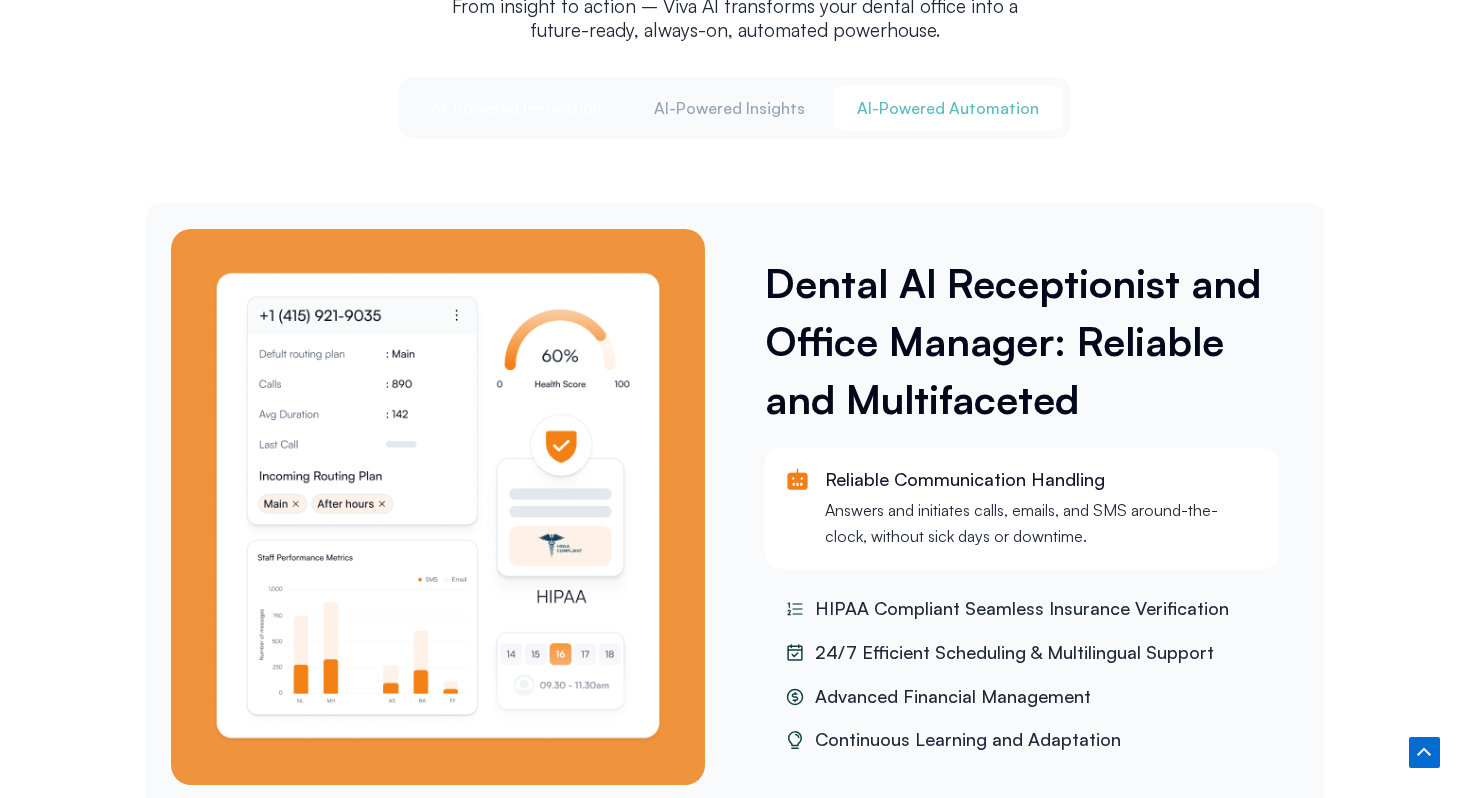 click on "Al-Powered Innovation" at bounding box center [516, 108] 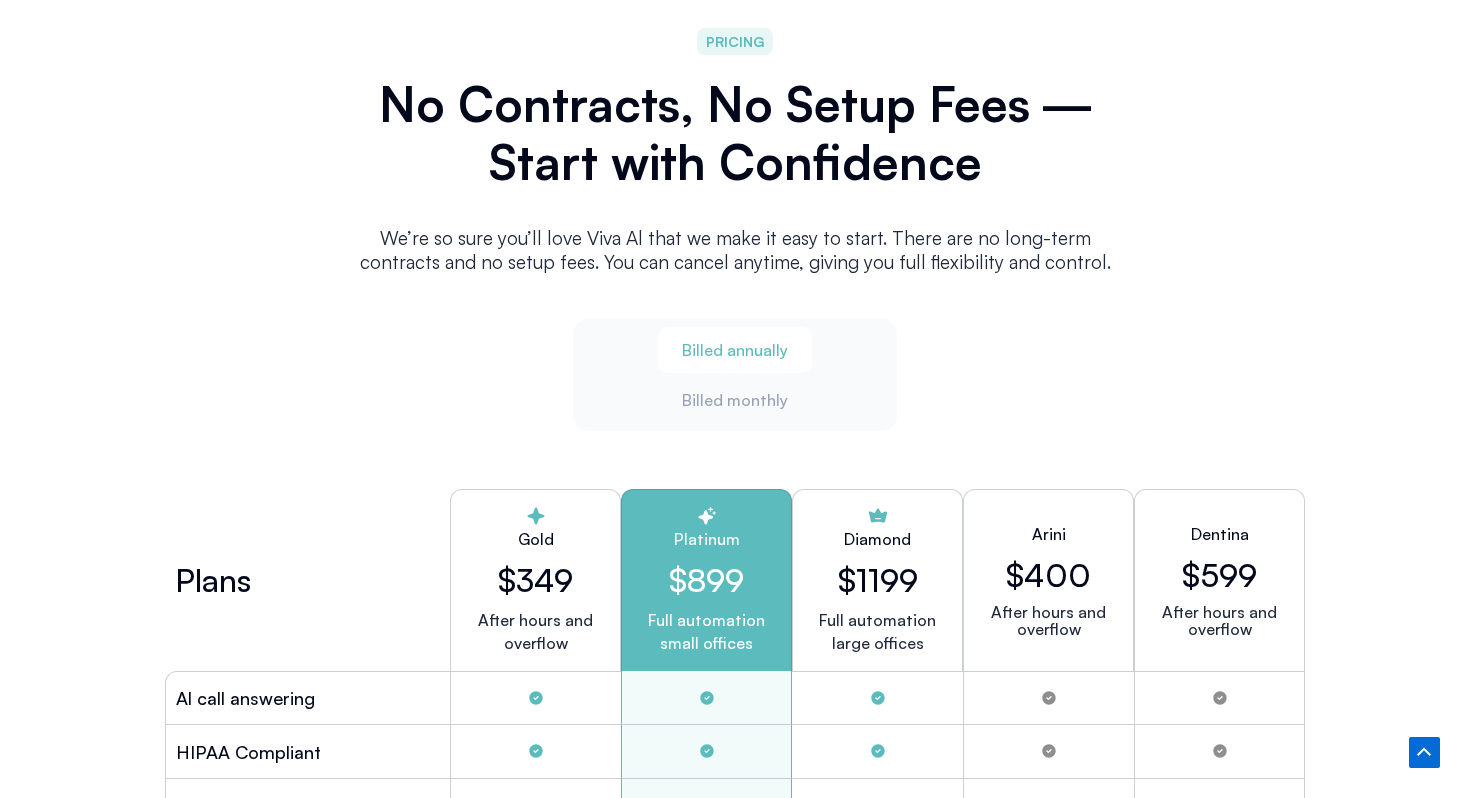 scroll, scrollTop: 5320, scrollLeft: 0, axis: vertical 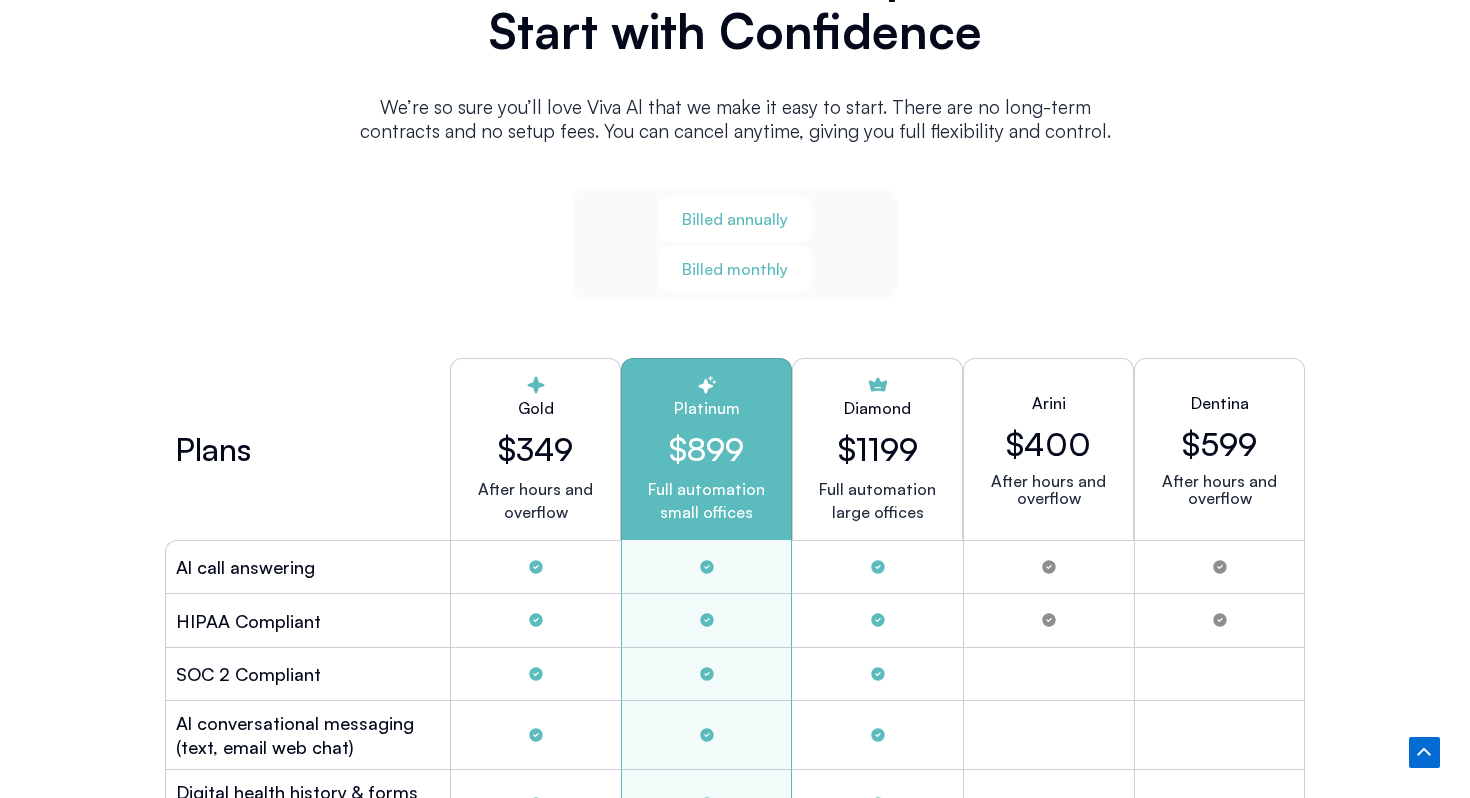 click on "Billed monthly" at bounding box center (735, 269) 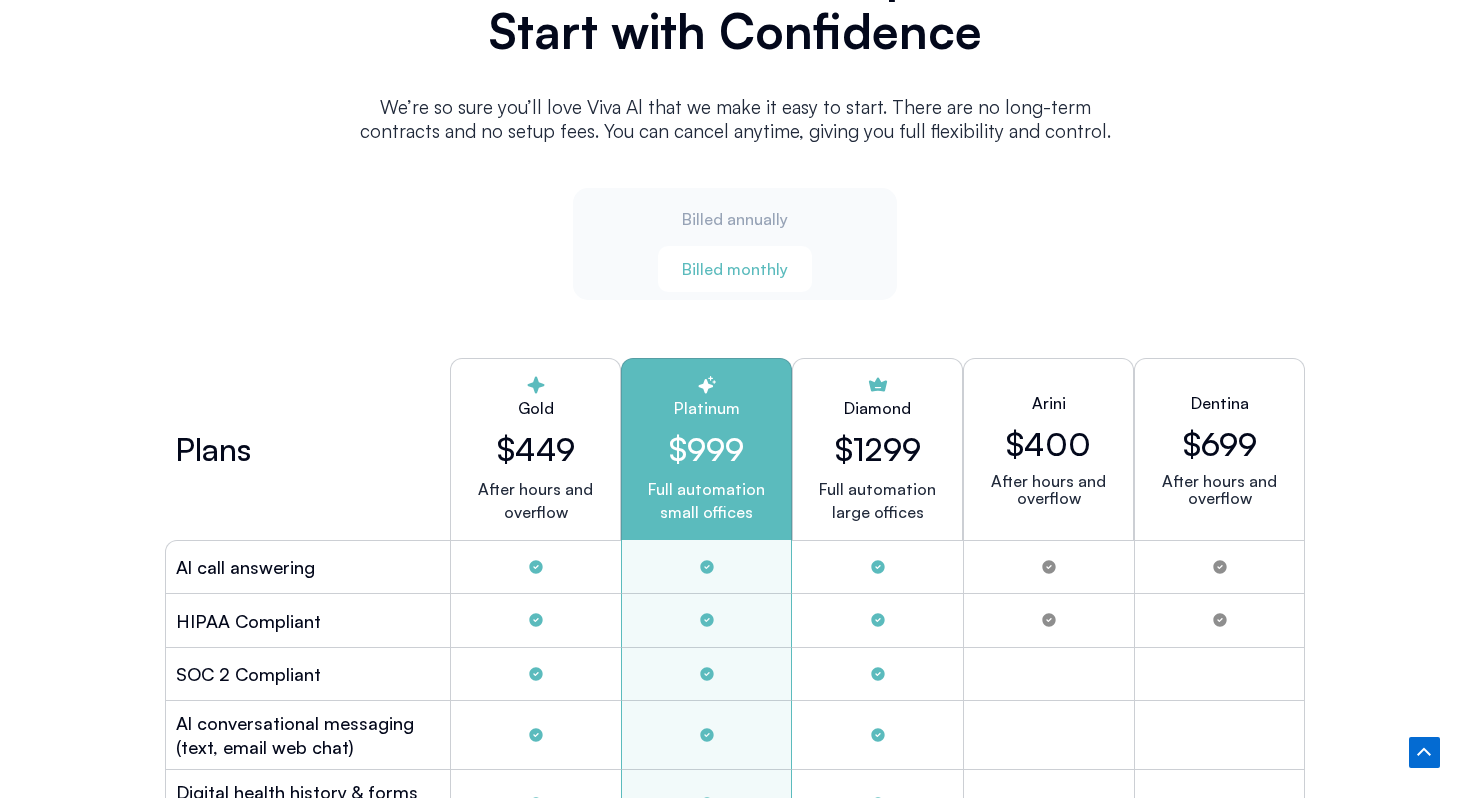 click on "Billed monthly" at bounding box center [735, 269] 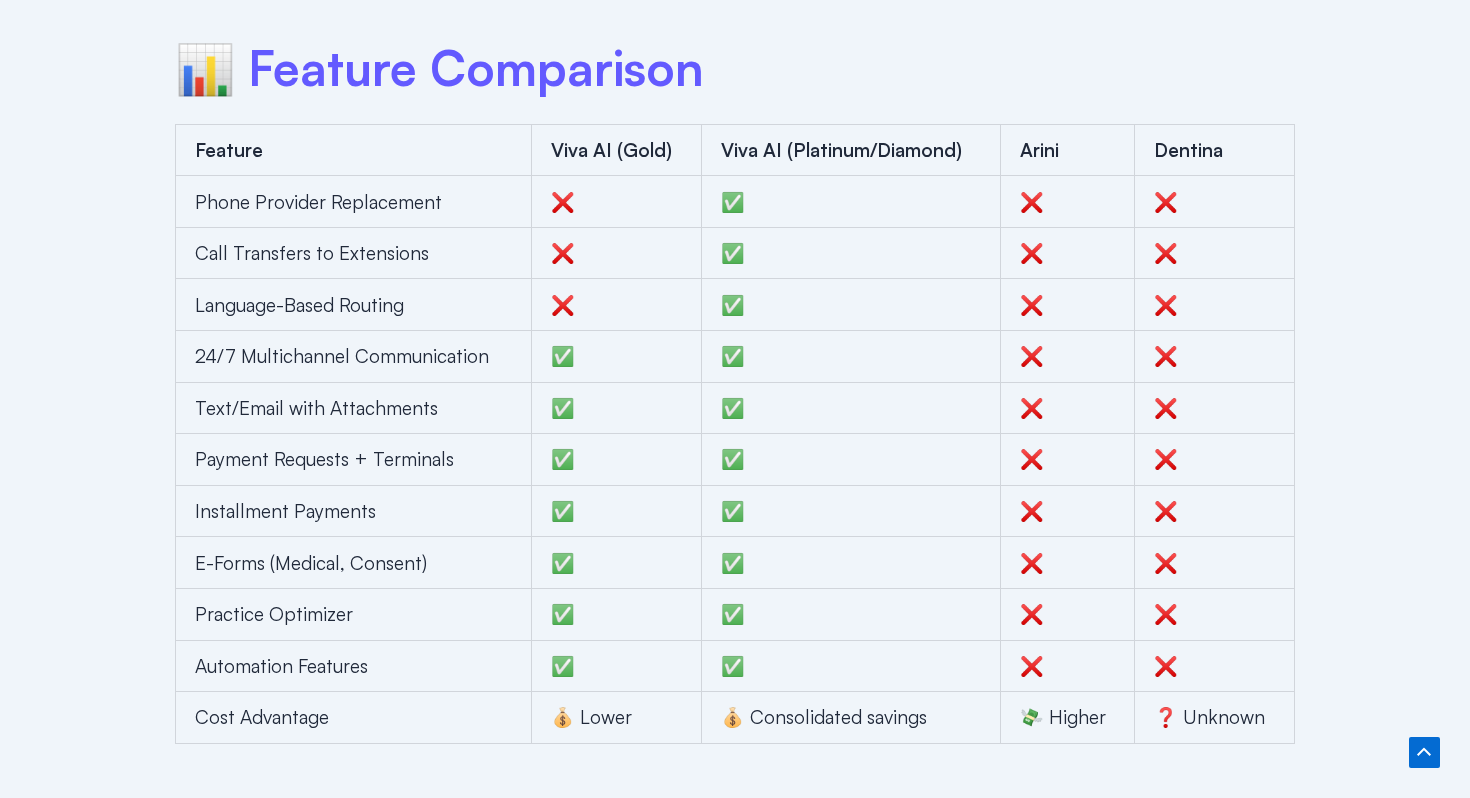 scroll, scrollTop: 4835, scrollLeft: 0, axis: vertical 